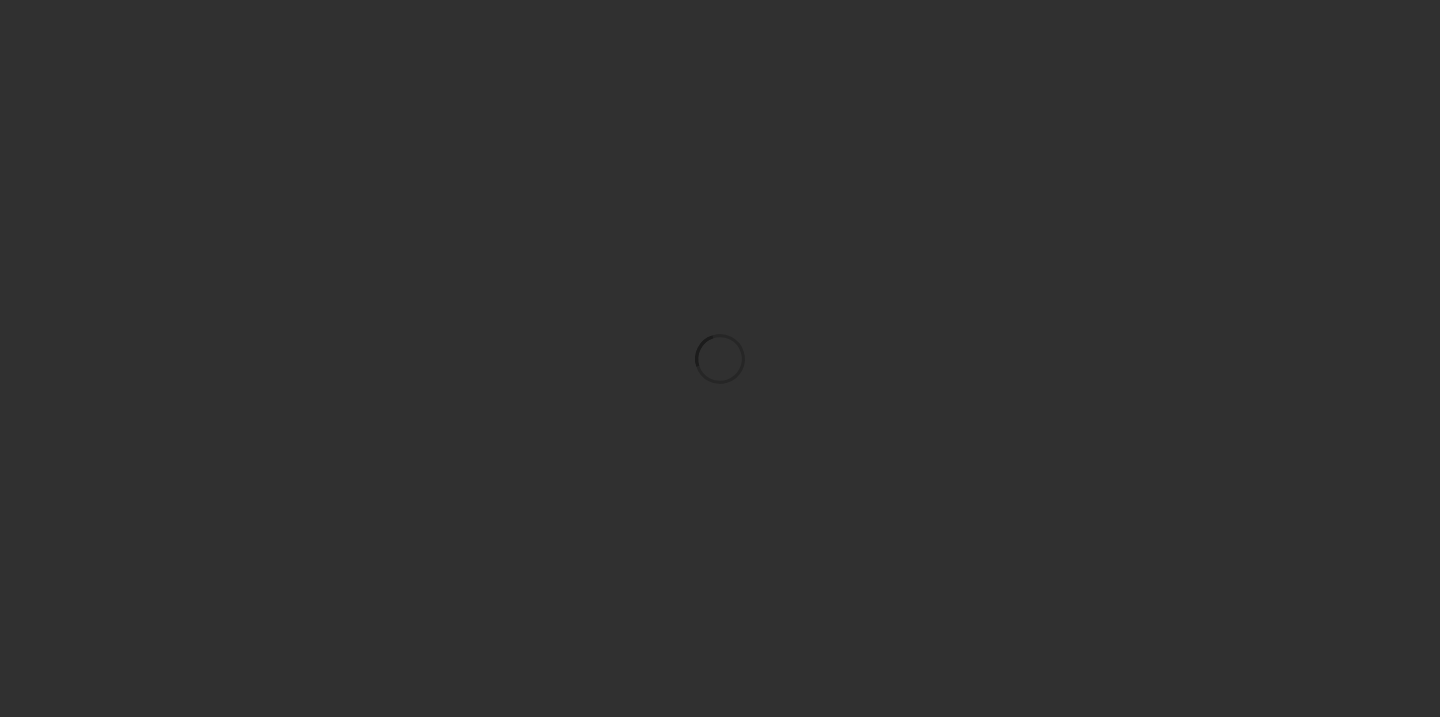 scroll, scrollTop: 0, scrollLeft: 0, axis: both 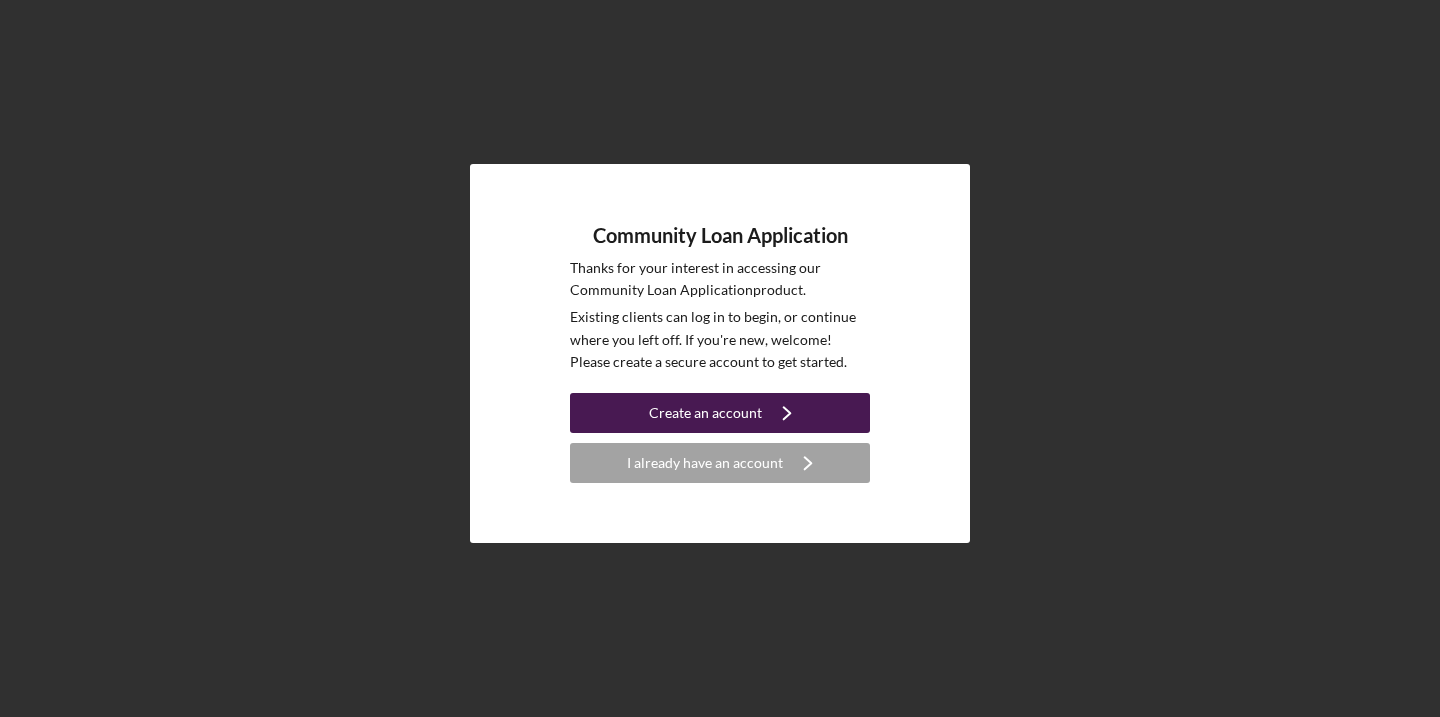 click on "Create an account Icon/Navigate" at bounding box center [720, 413] 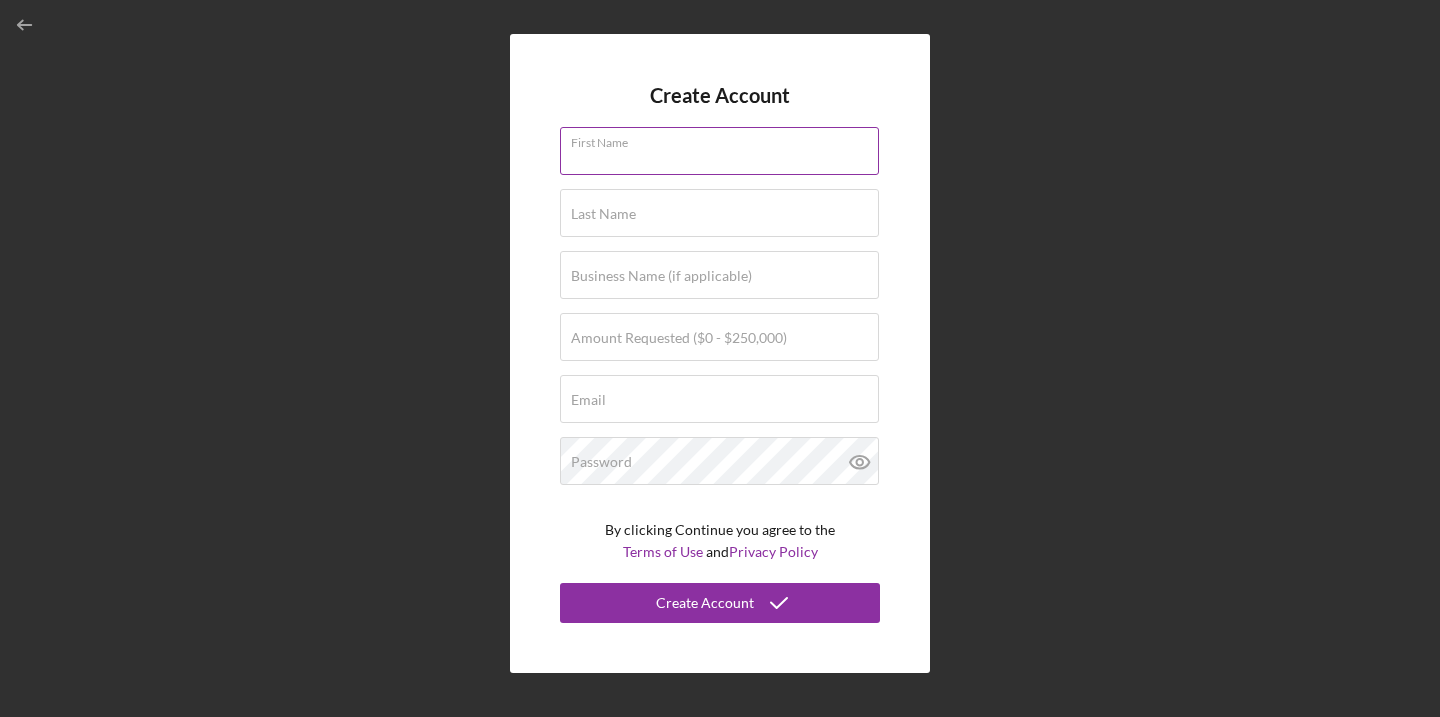click on "First Name" at bounding box center [720, 152] 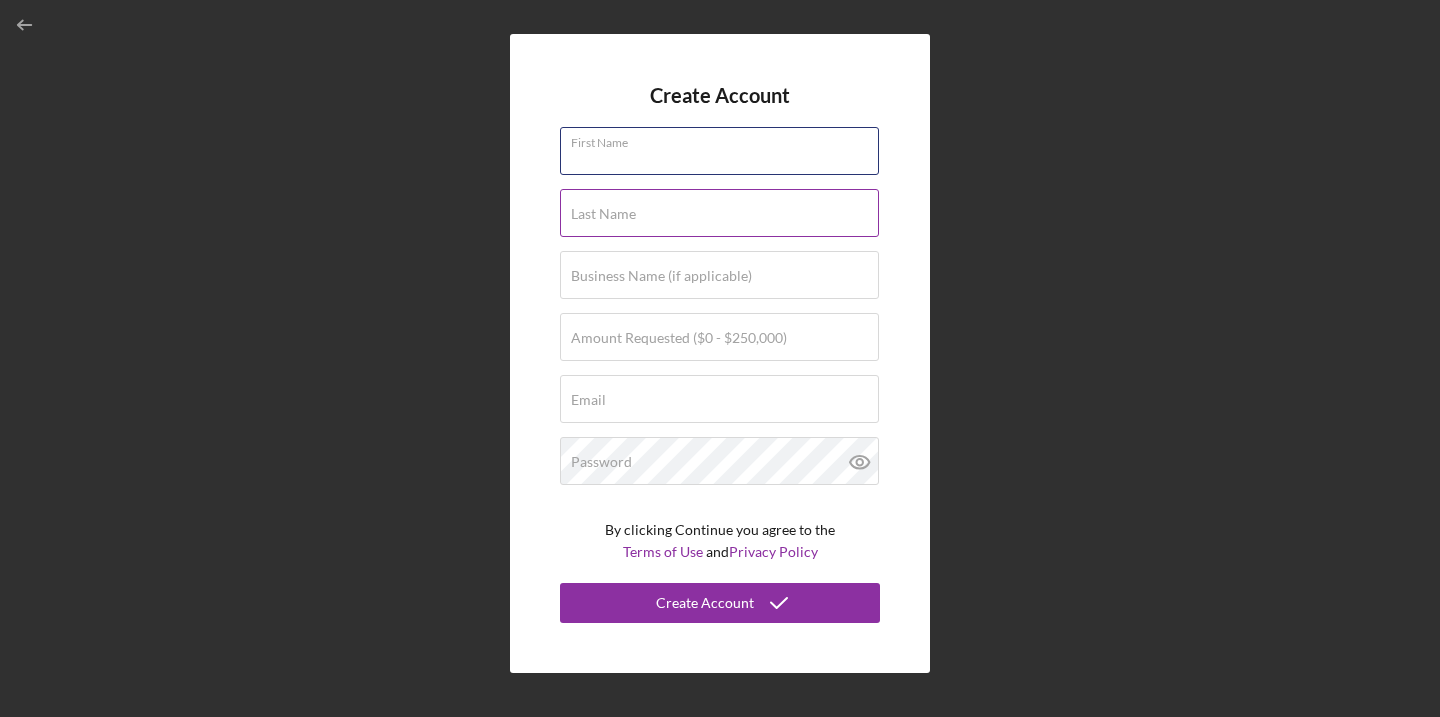 type on "[FIRST]" 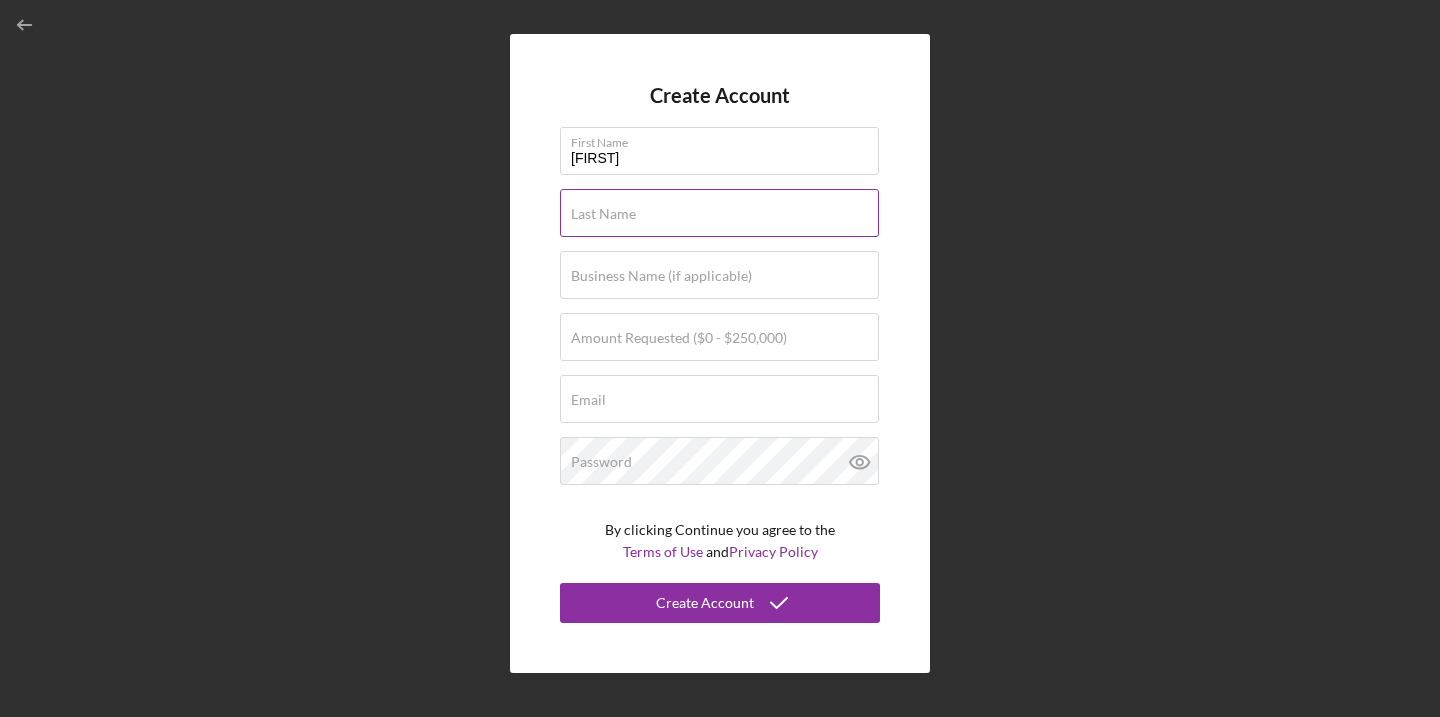 type on "[LAST]" 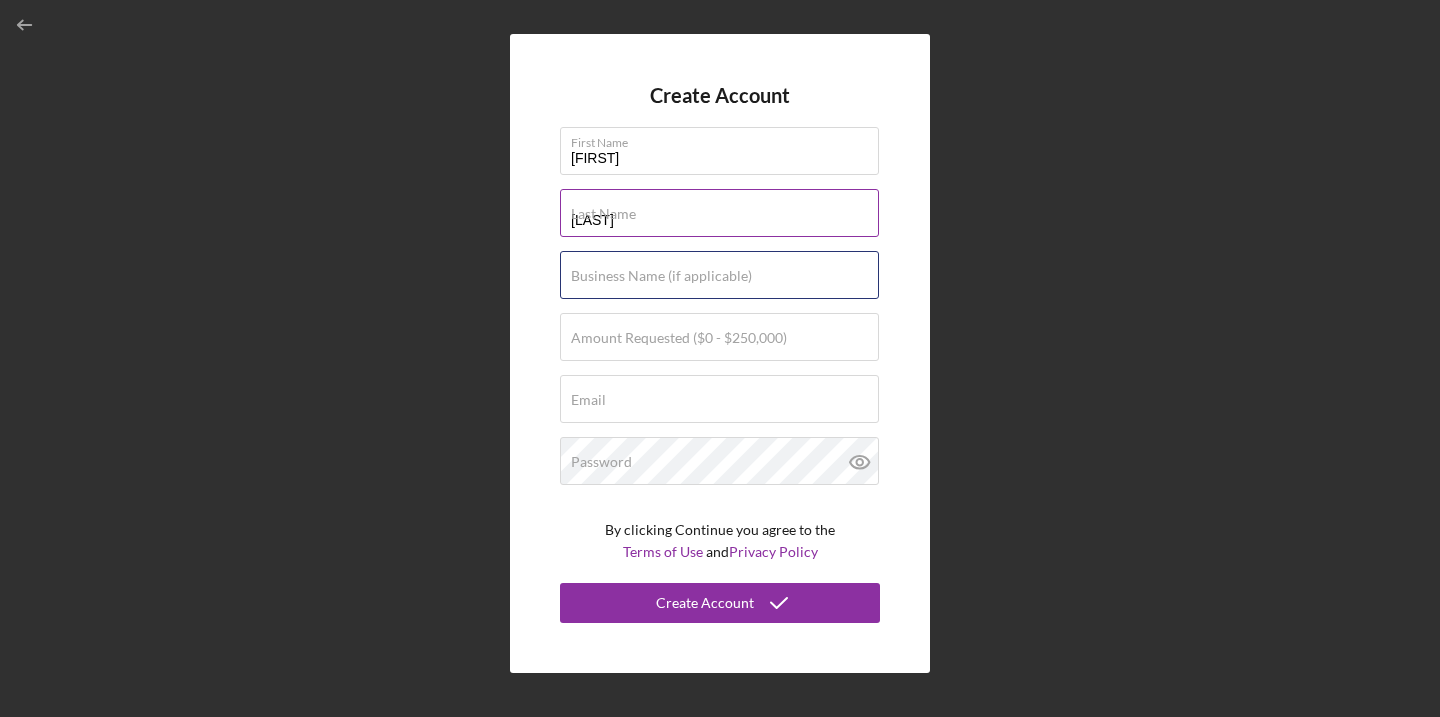 type on "Palmetto Care & Share Institute" 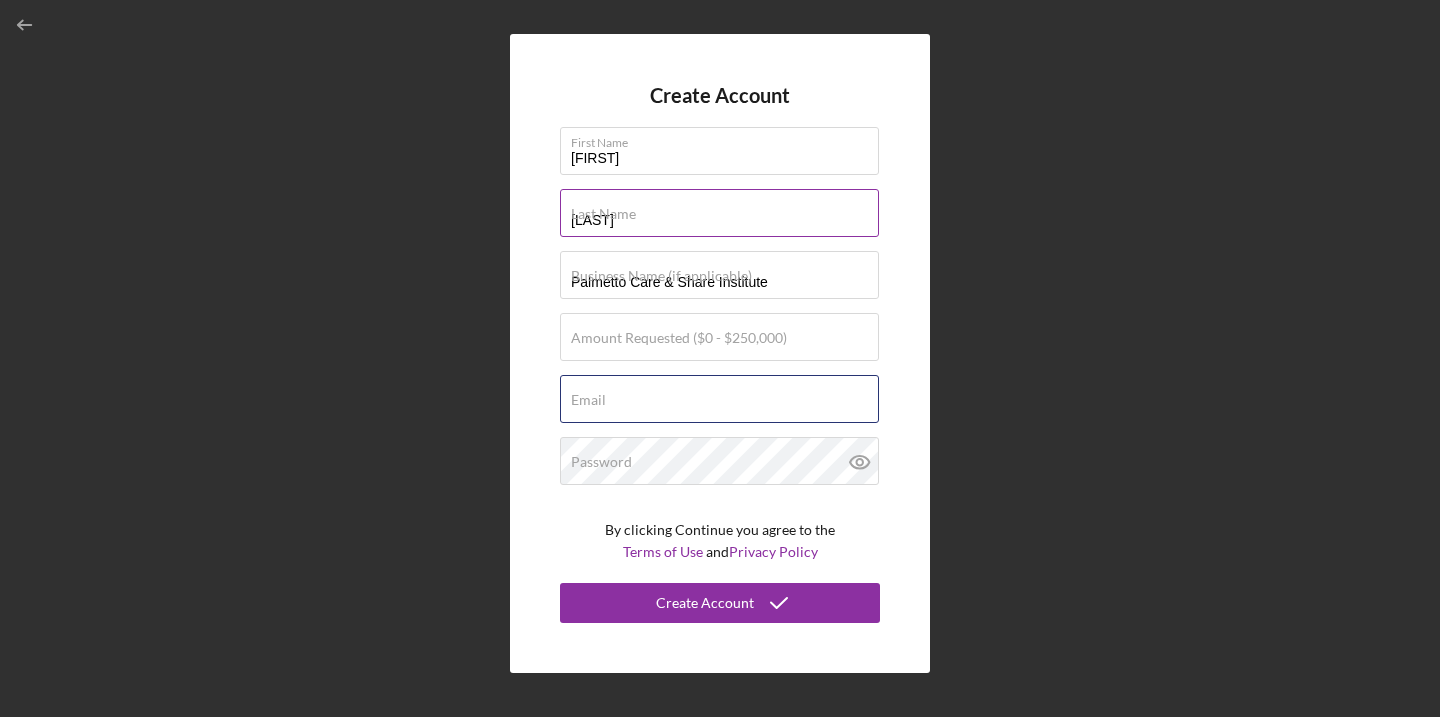 type on "[EMAIL]" 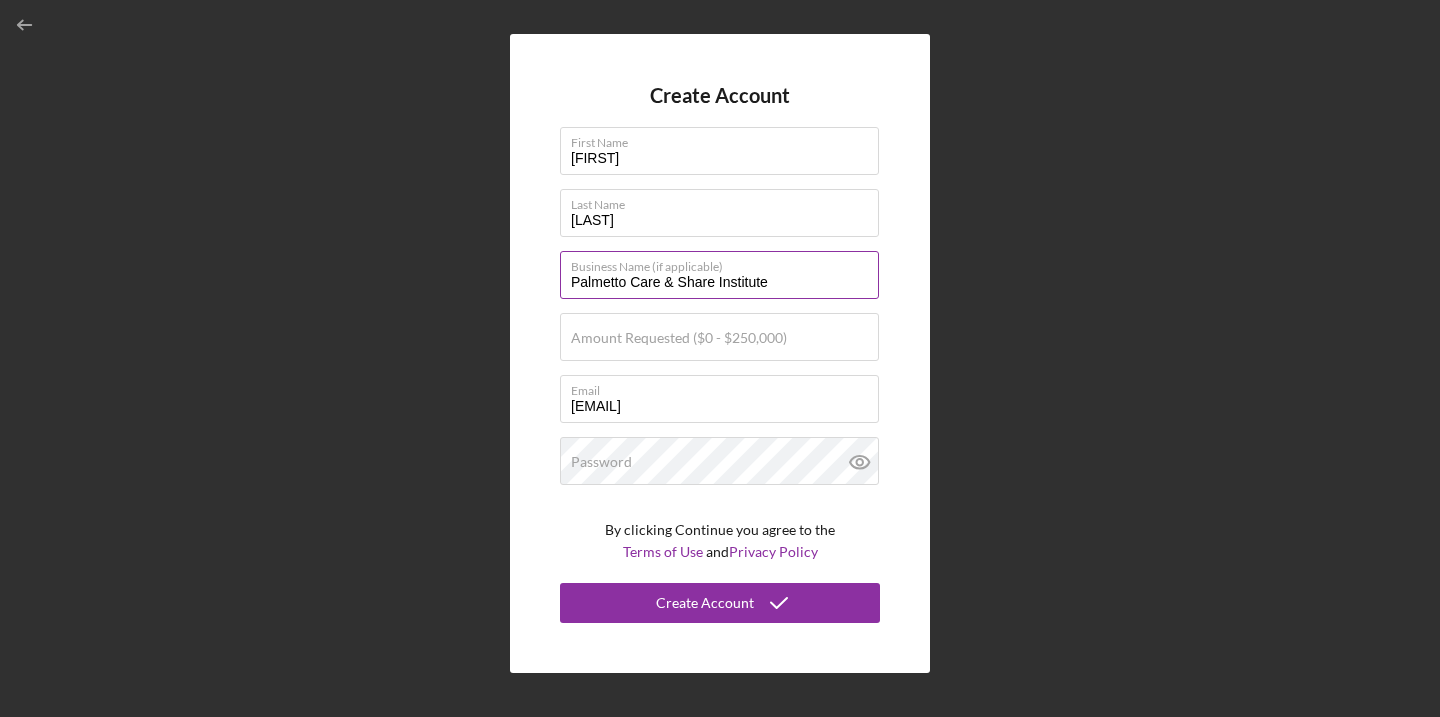 click on "Palmetto Care & Share Institute" at bounding box center (719, 275) 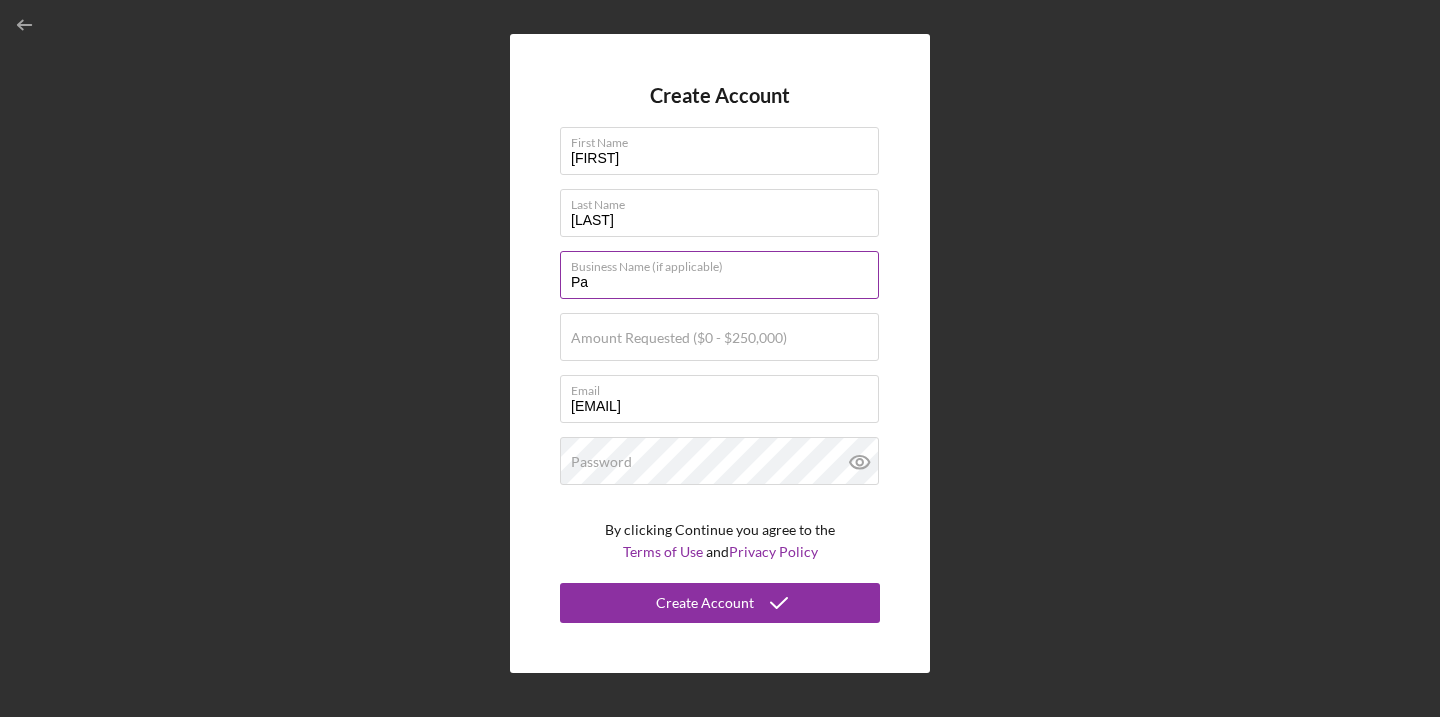 type on "P" 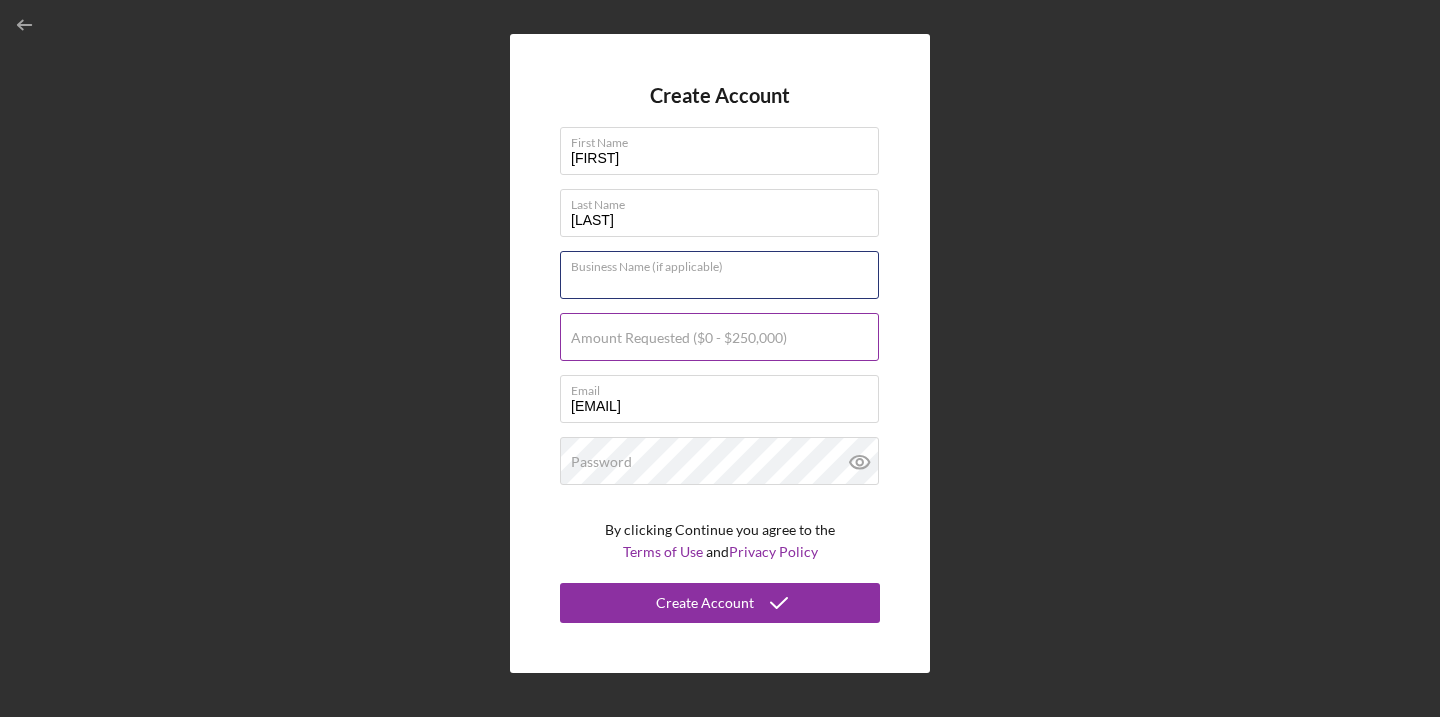 type 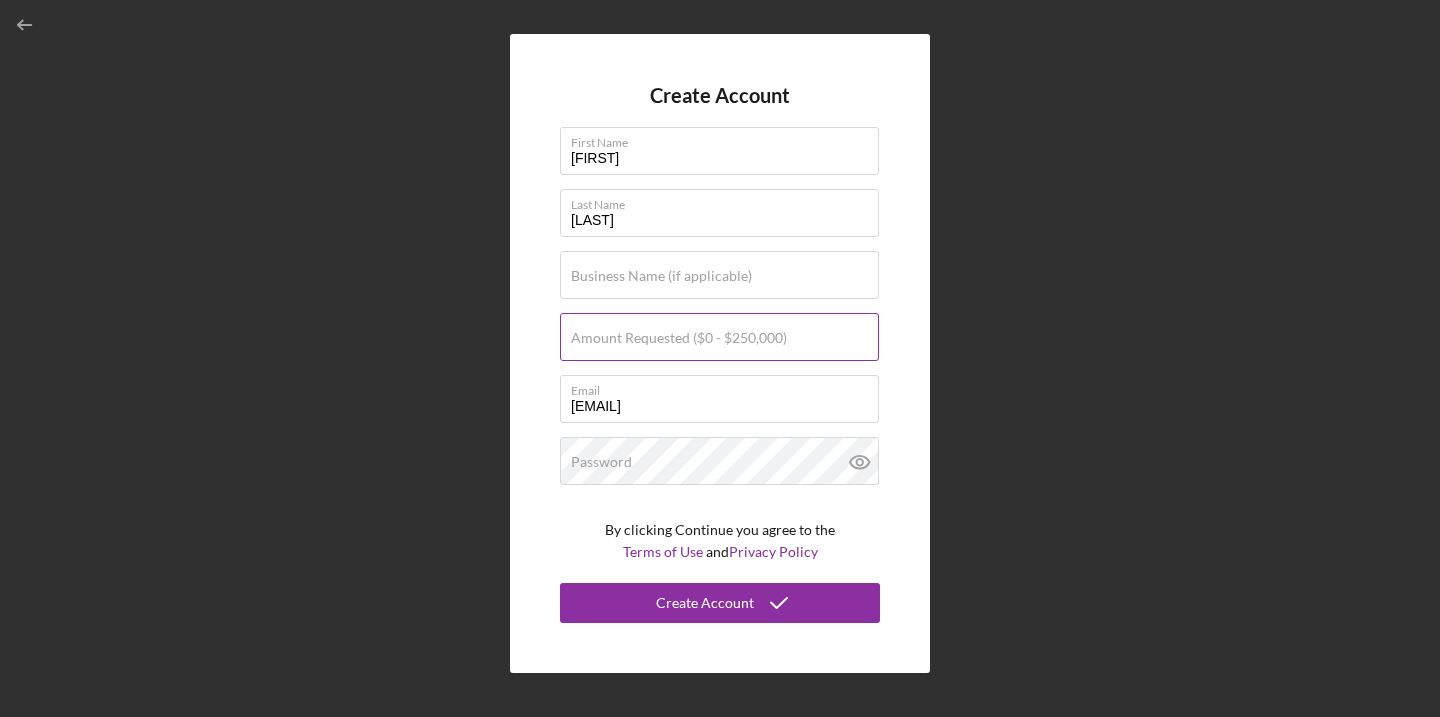click on "Amount Requested ($0 - $250,000)" at bounding box center (679, 338) 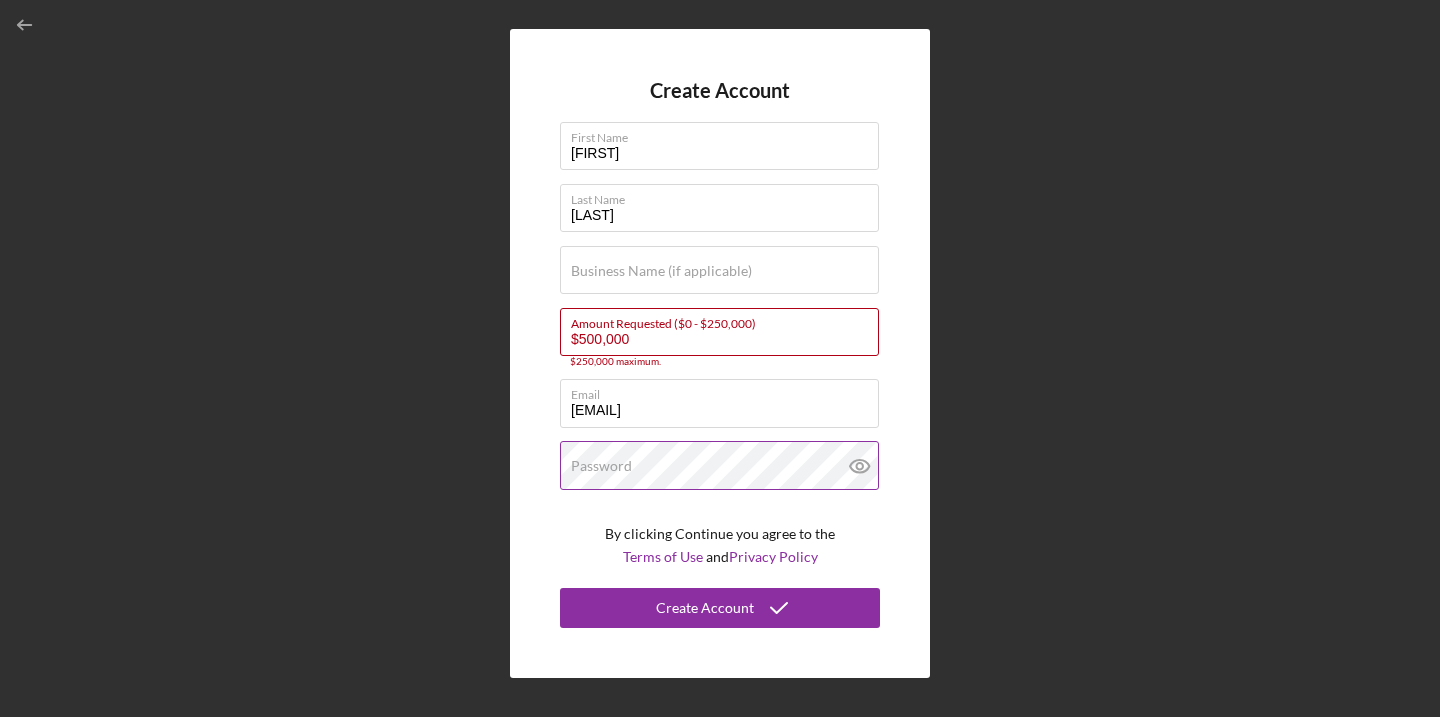 click on "Password" at bounding box center [601, 466] 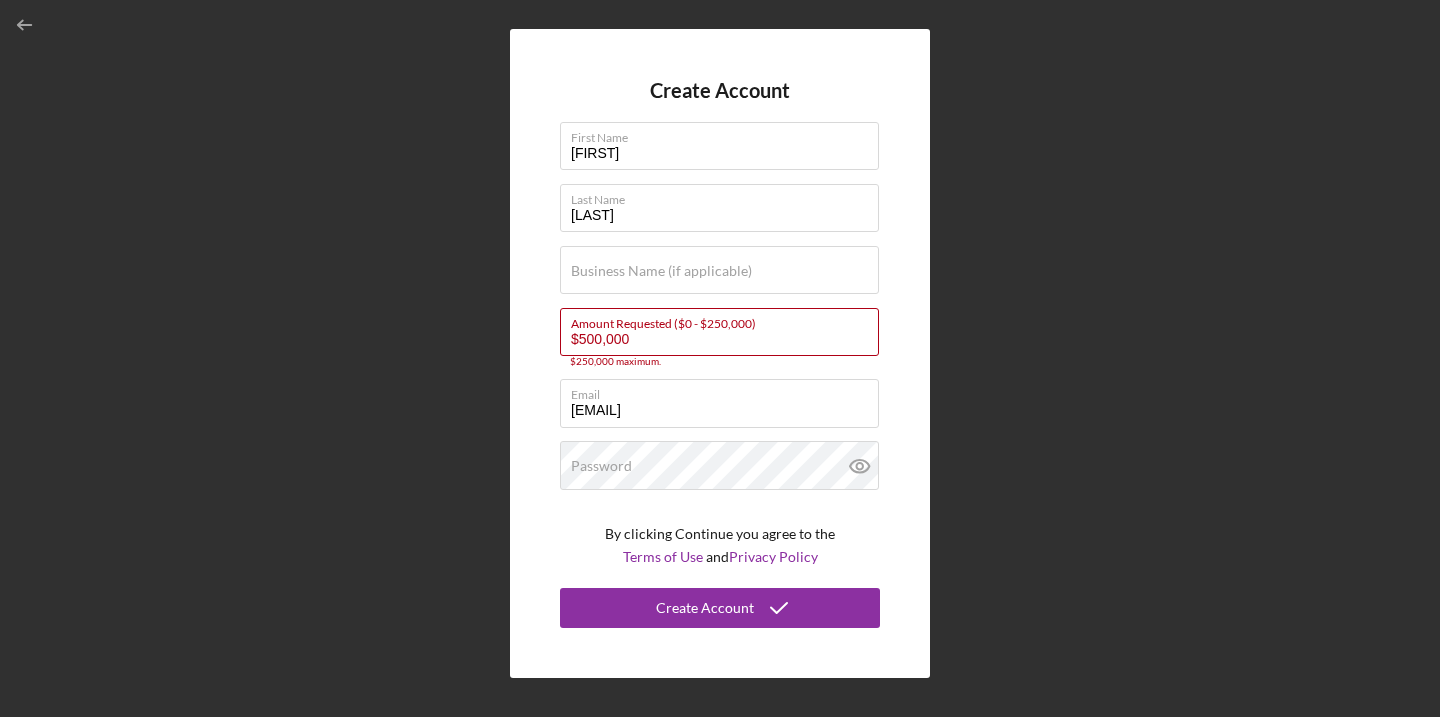 click on "Create Account First Name [FIRST] Last Name [LAST] Business Name (if applicable) Amount Requested ($0 - $250,000) $500,000 $250,000 maximum. Email [EMAIL] Password By clicking Continue you agree to the Terms of Use and Privacy Policy Create Account" at bounding box center (720, 353) 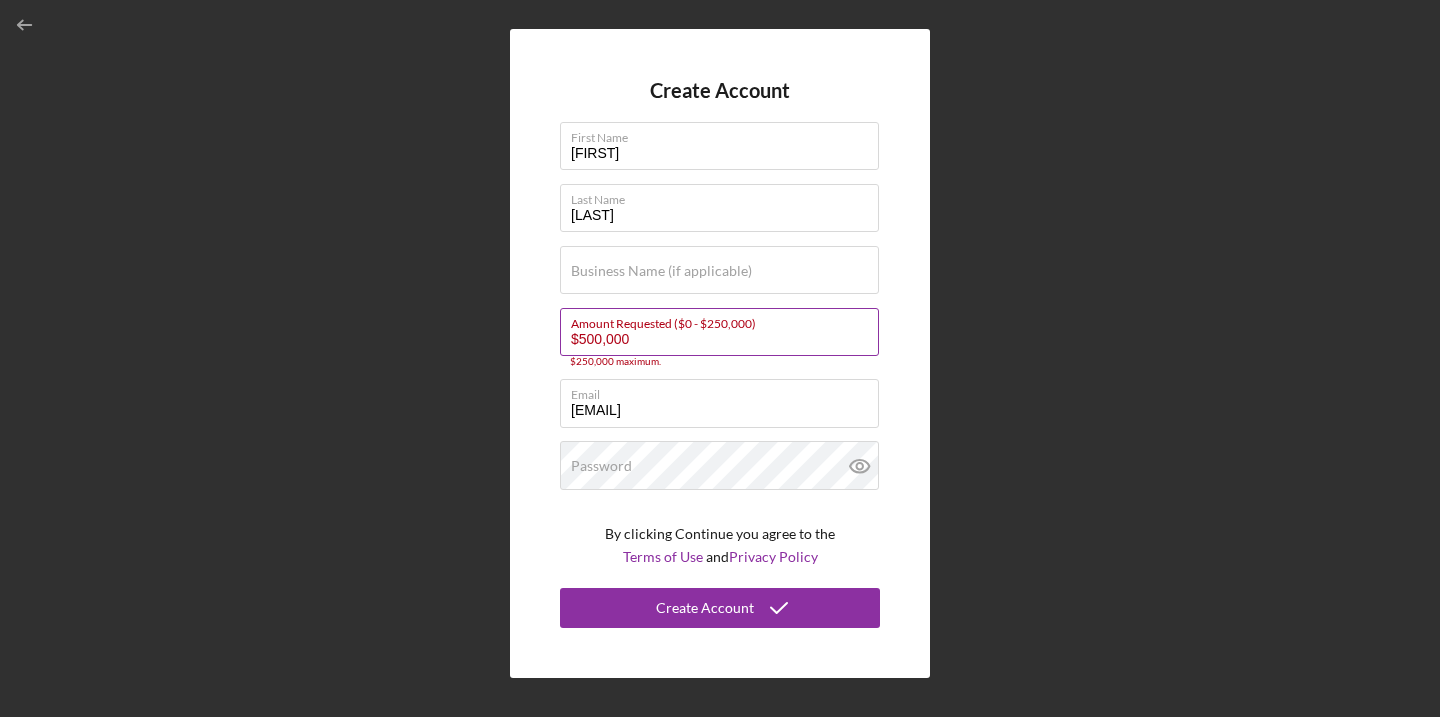 click on "$500,000" at bounding box center (719, 332) 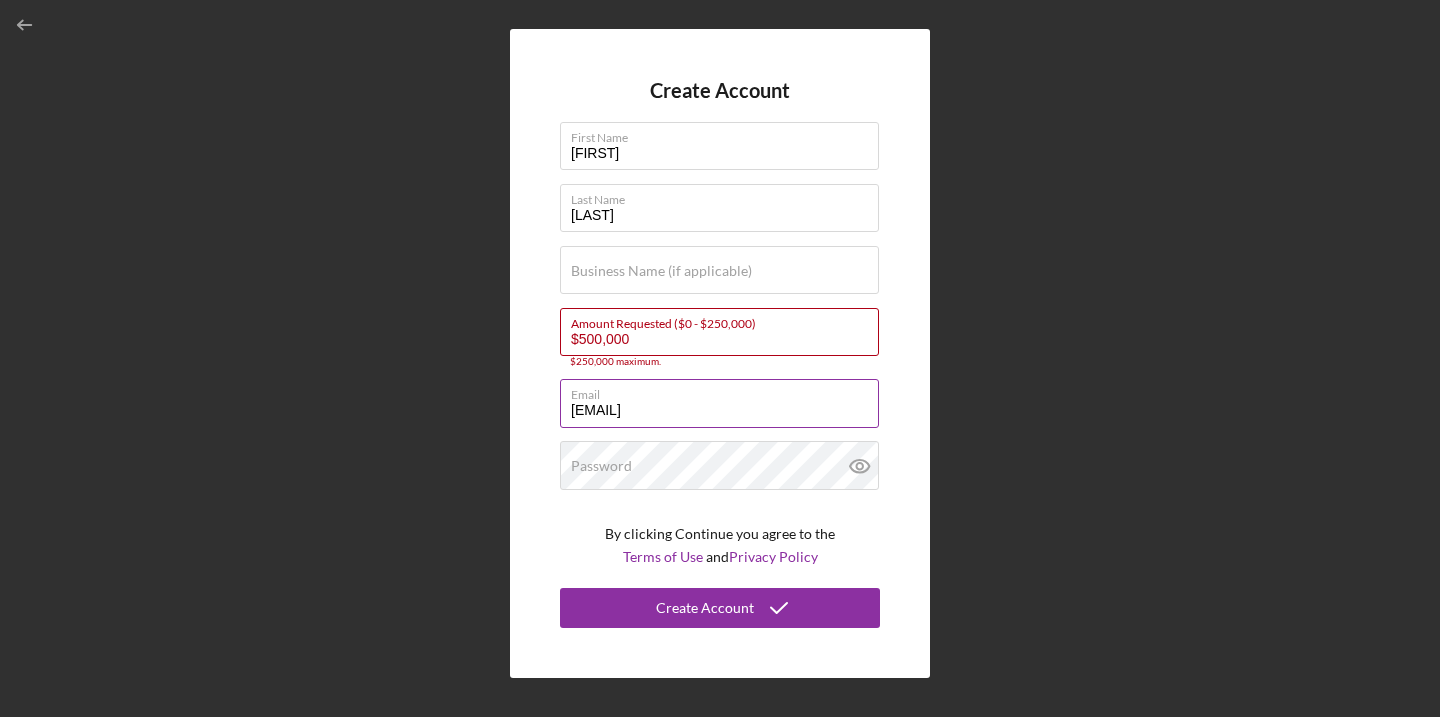 click on "Email" at bounding box center [725, 391] 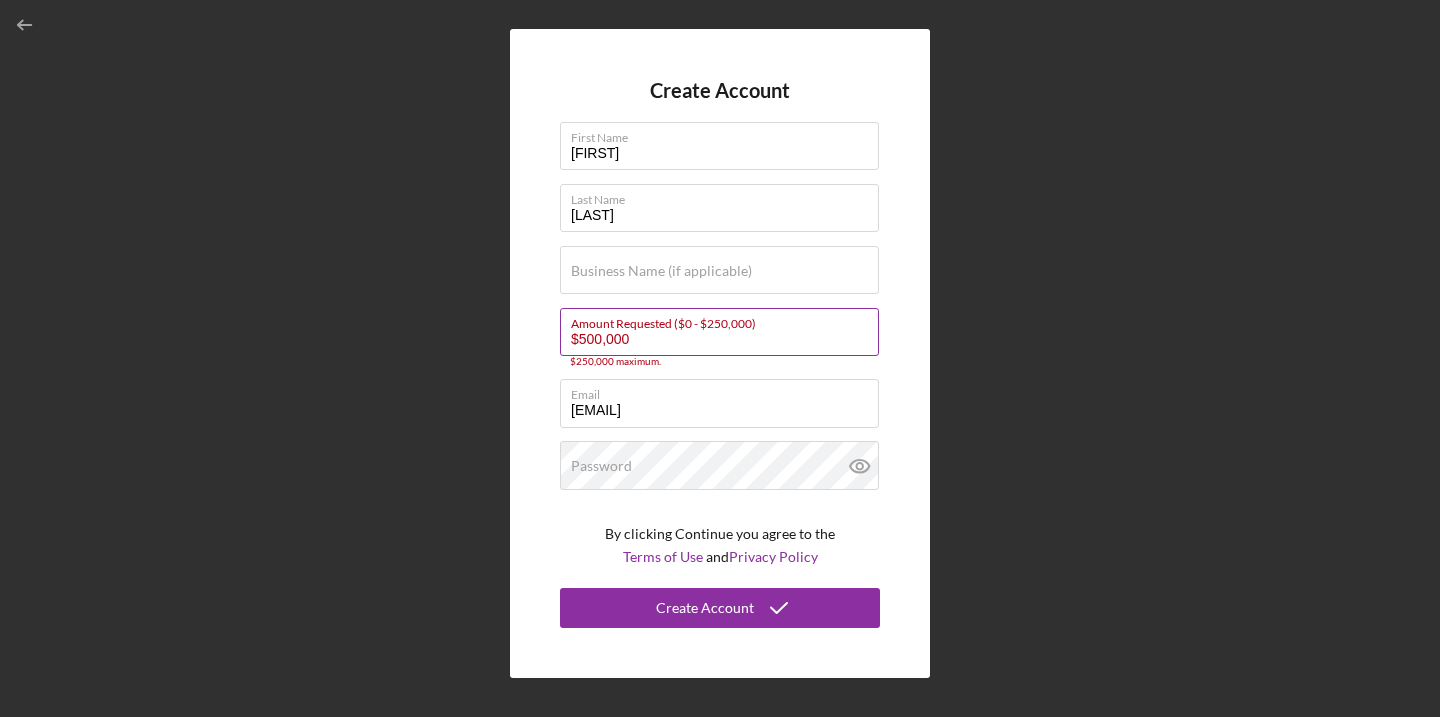 click on "$500,000" at bounding box center (719, 332) 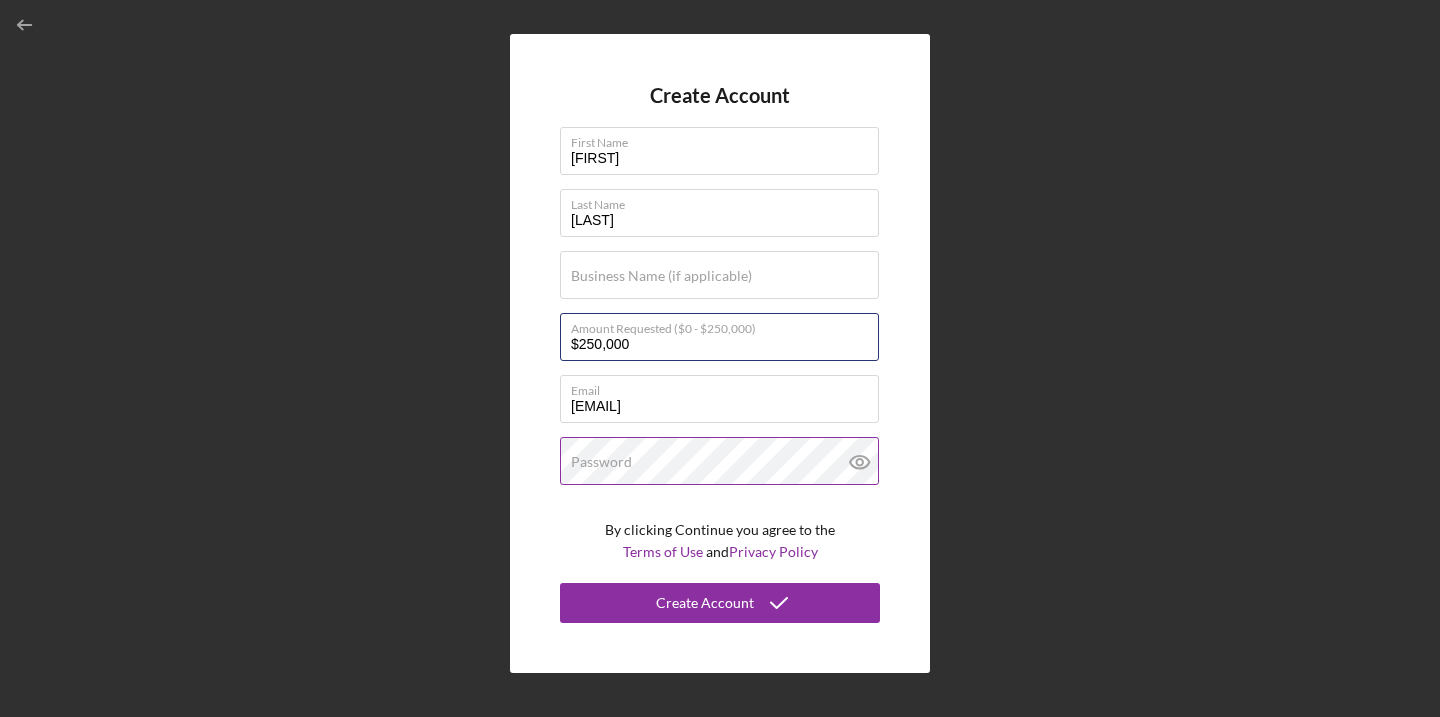 type on "$250,000" 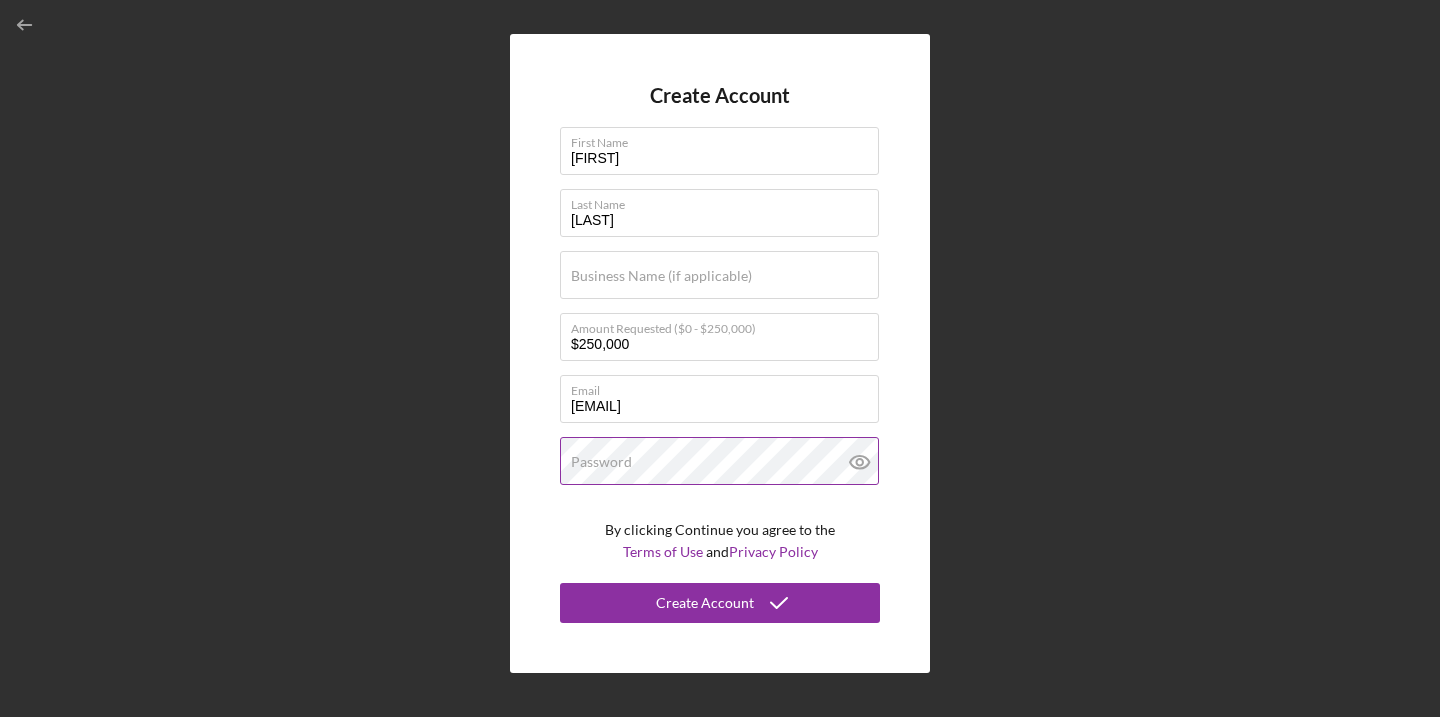 click on "Password" at bounding box center [601, 462] 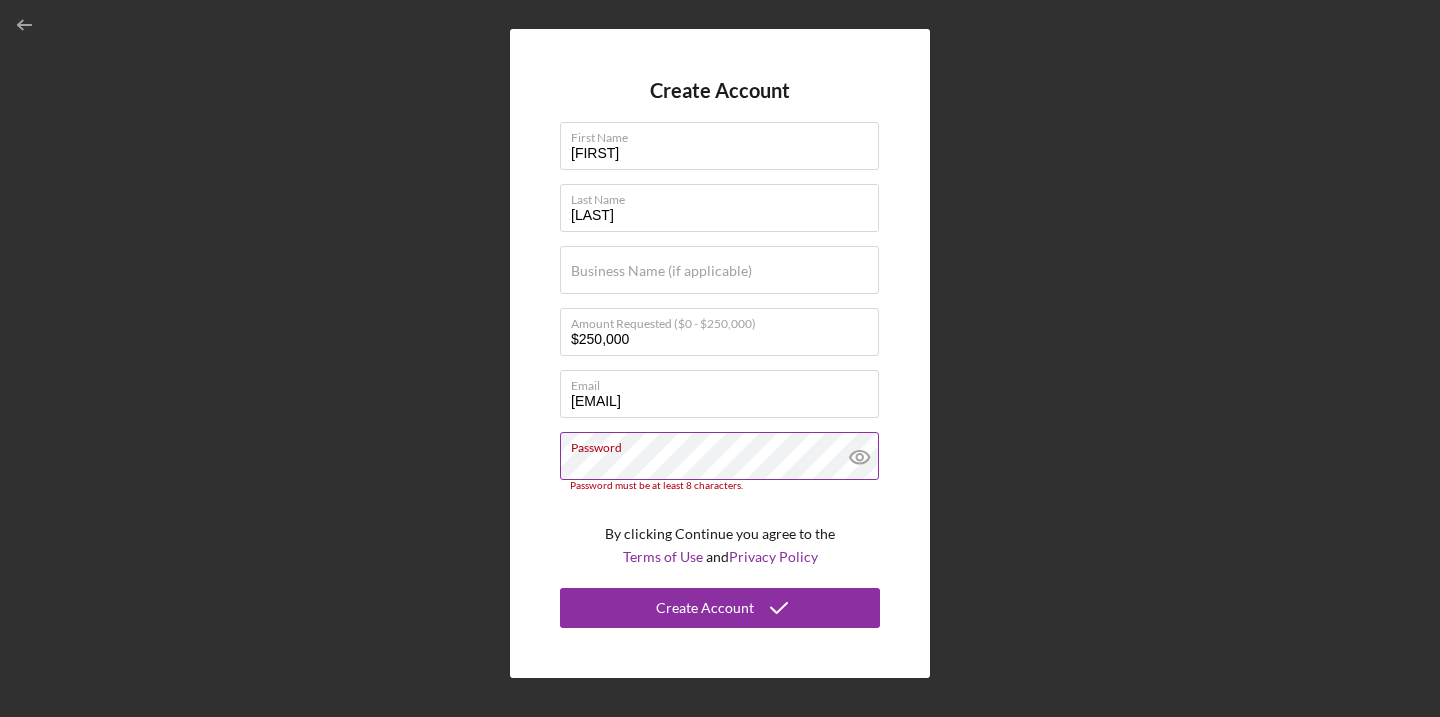 click on "Password" at bounding box center (725, 444) 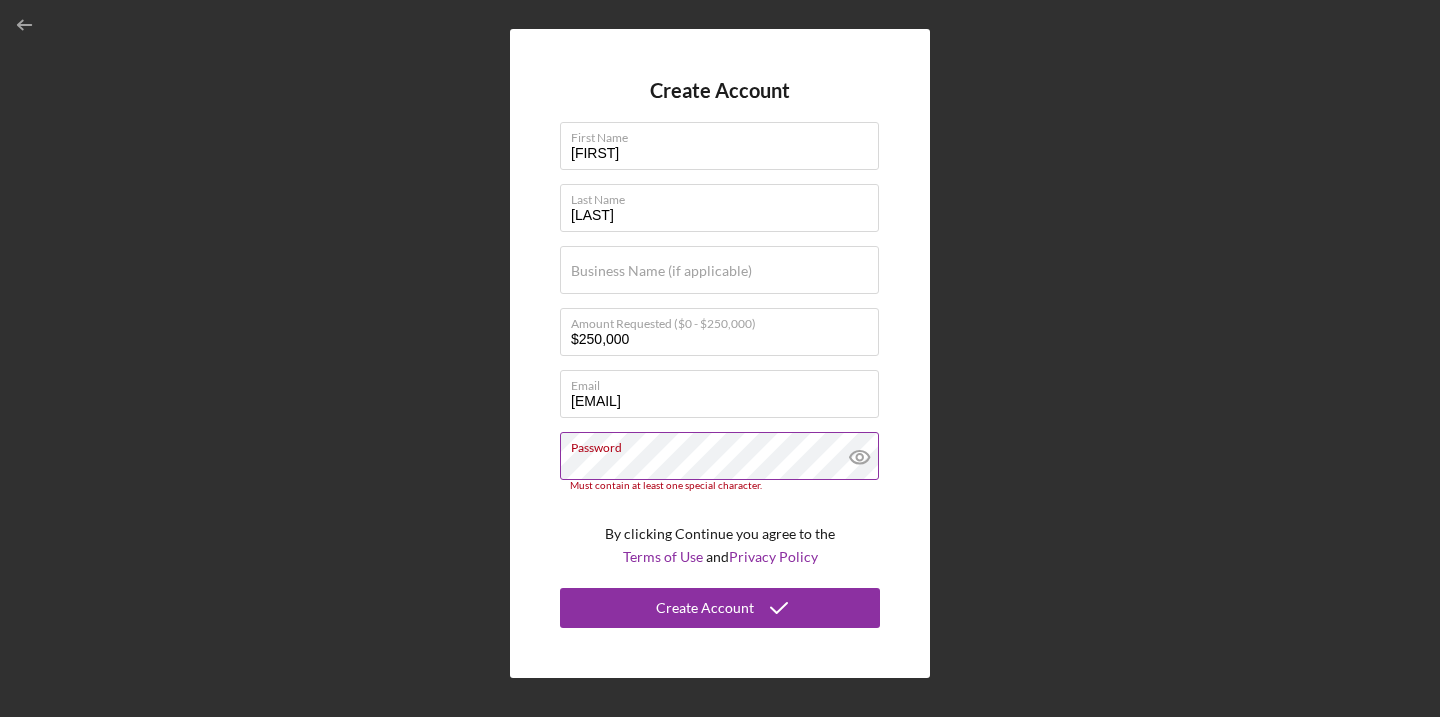 click 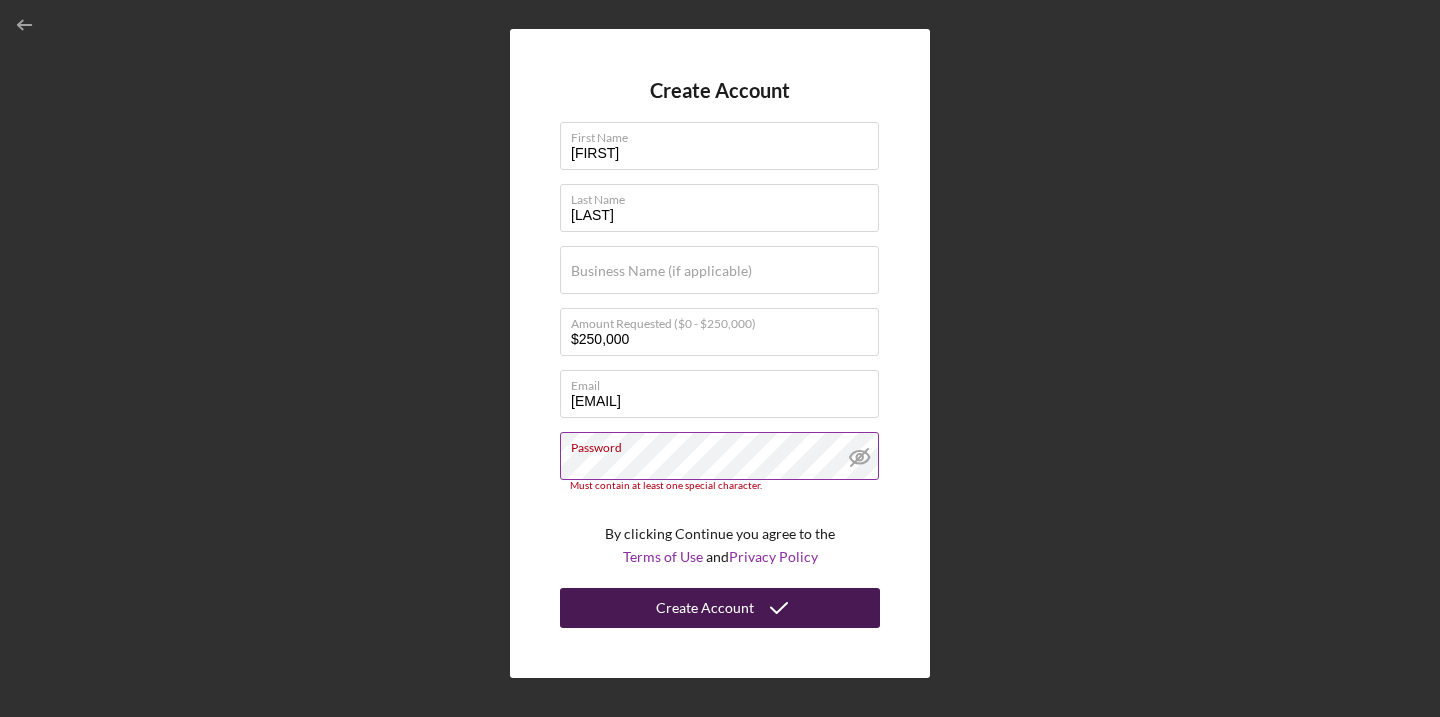 click on "Create Account" at bounding box center [705, 608] 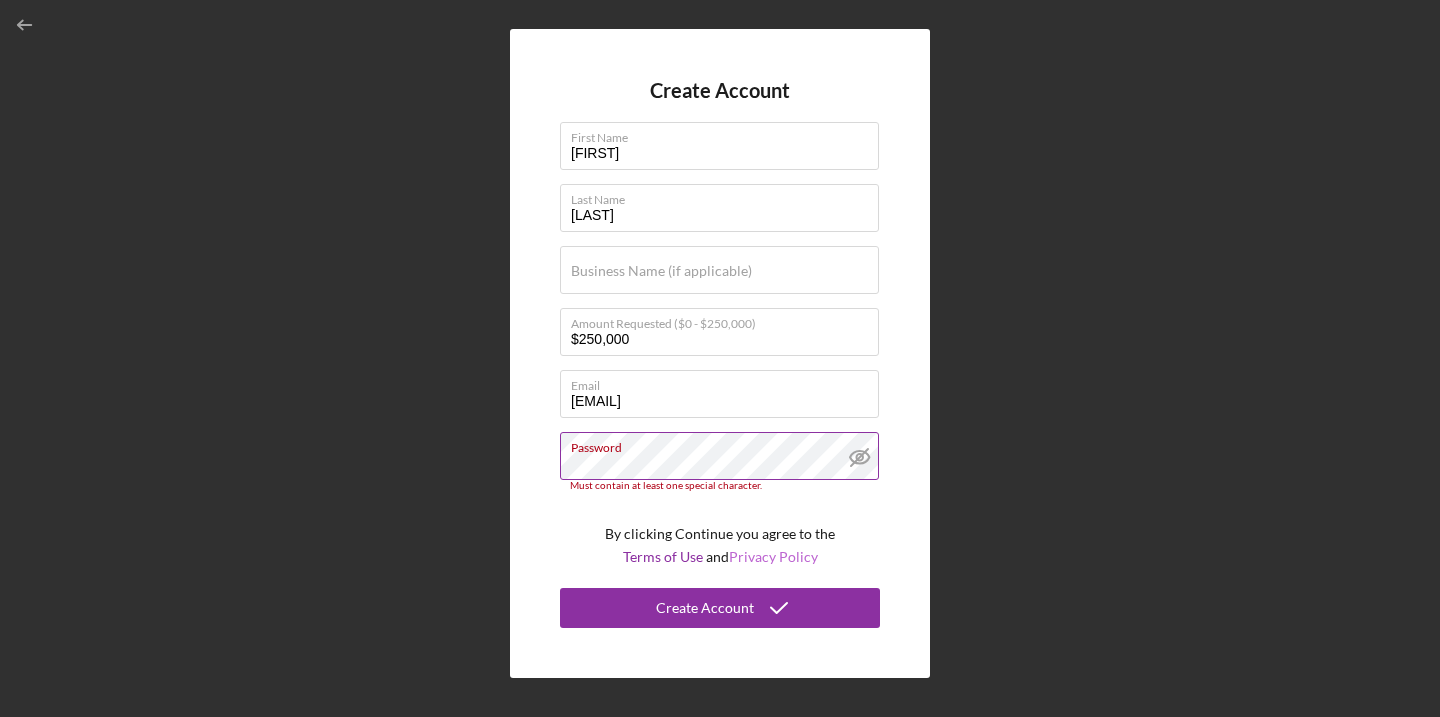 click on "Privacy Policy" at bounding box center [773, 556] 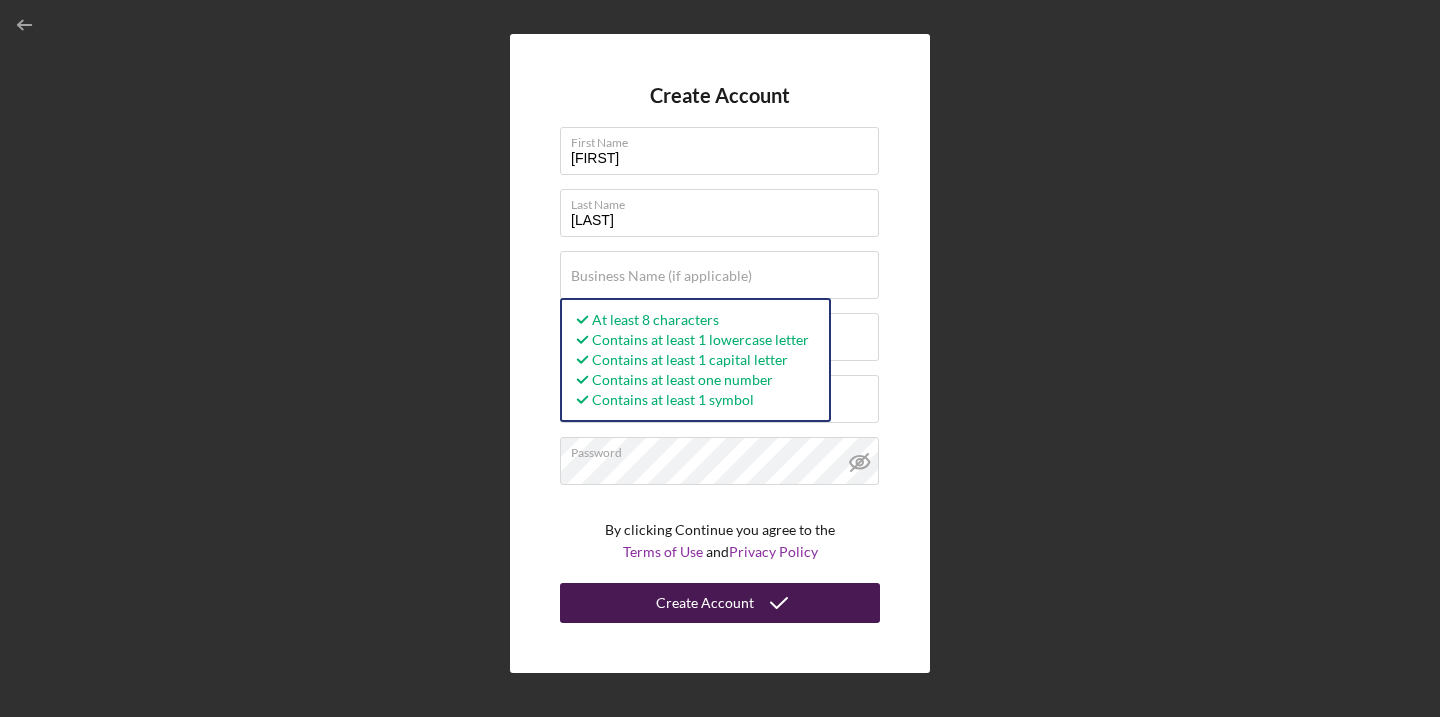 click on "Create Account" at bounding box center [705, 603] 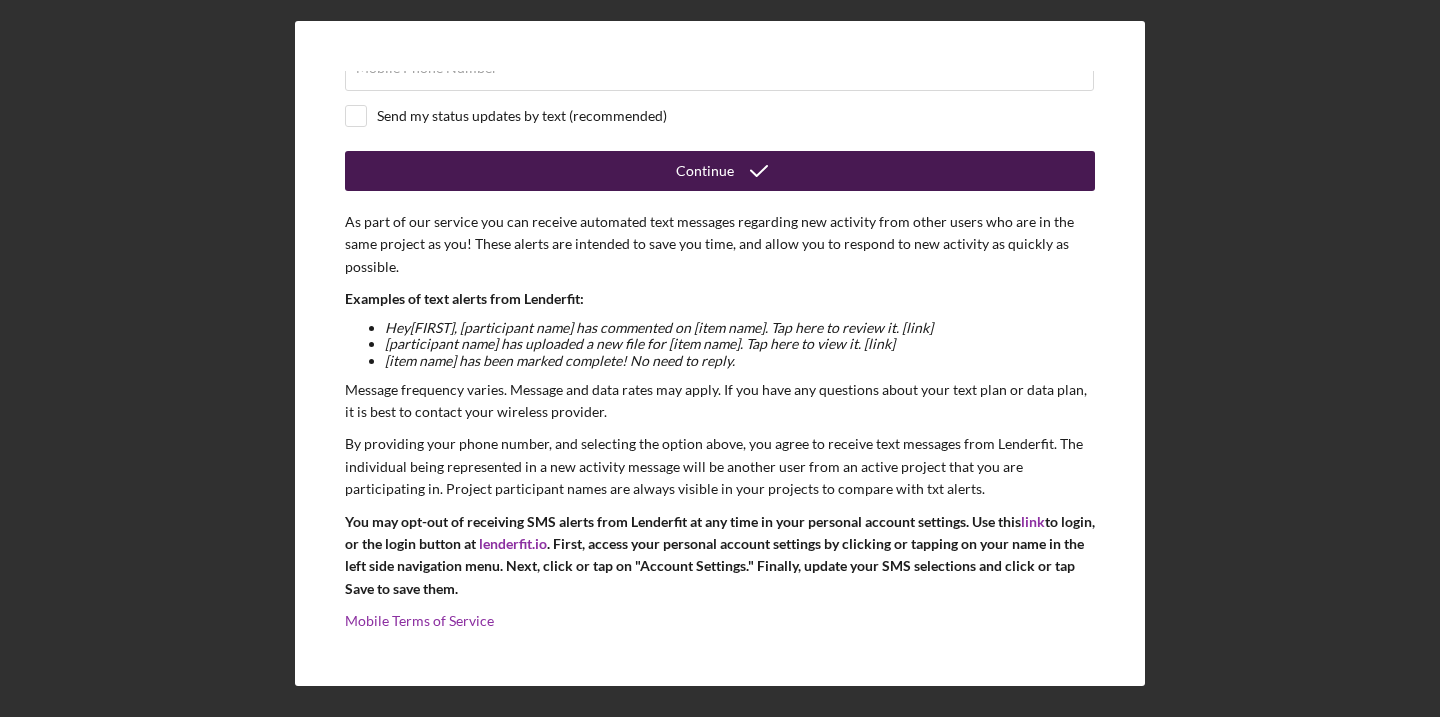 scroll, scrollTop: 163, scrollLeft: 0, axis: vertical 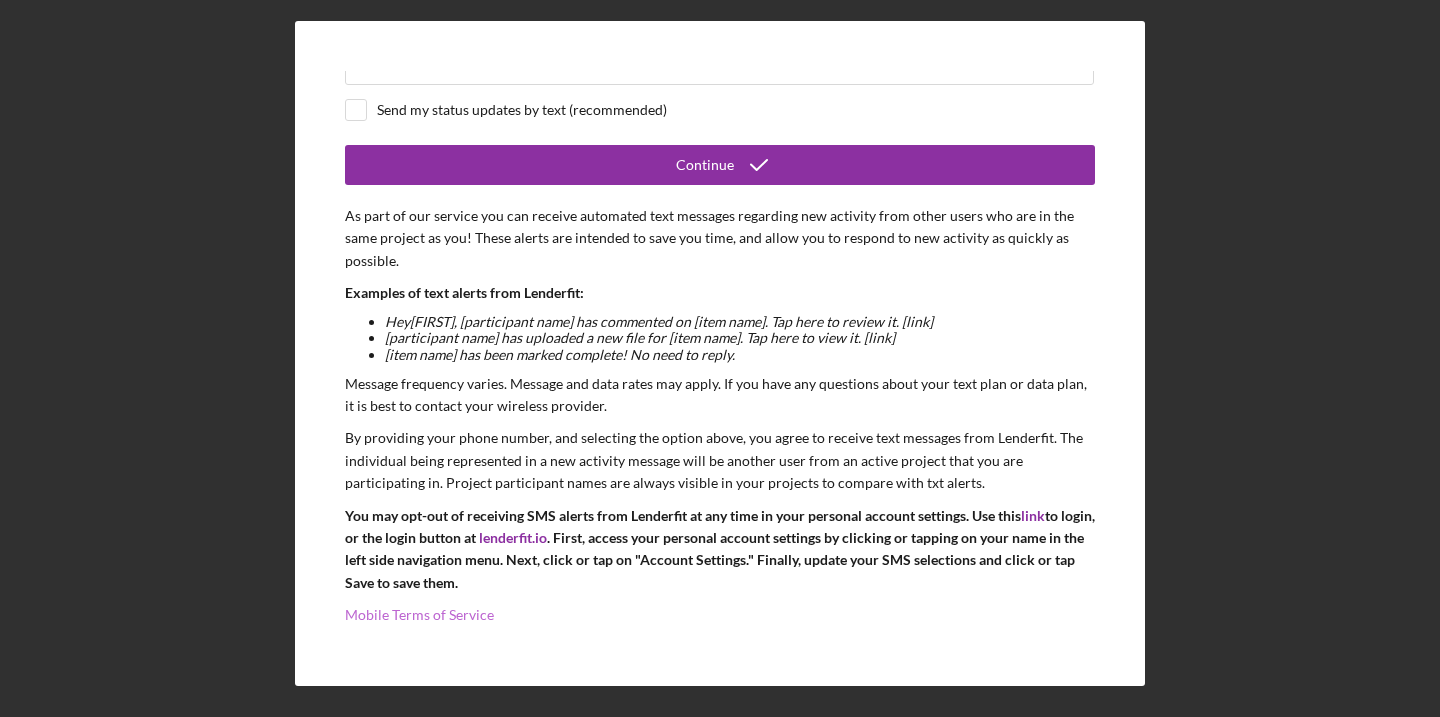 click on "Mobile Terms of Service" at bounding box center [419, 614] 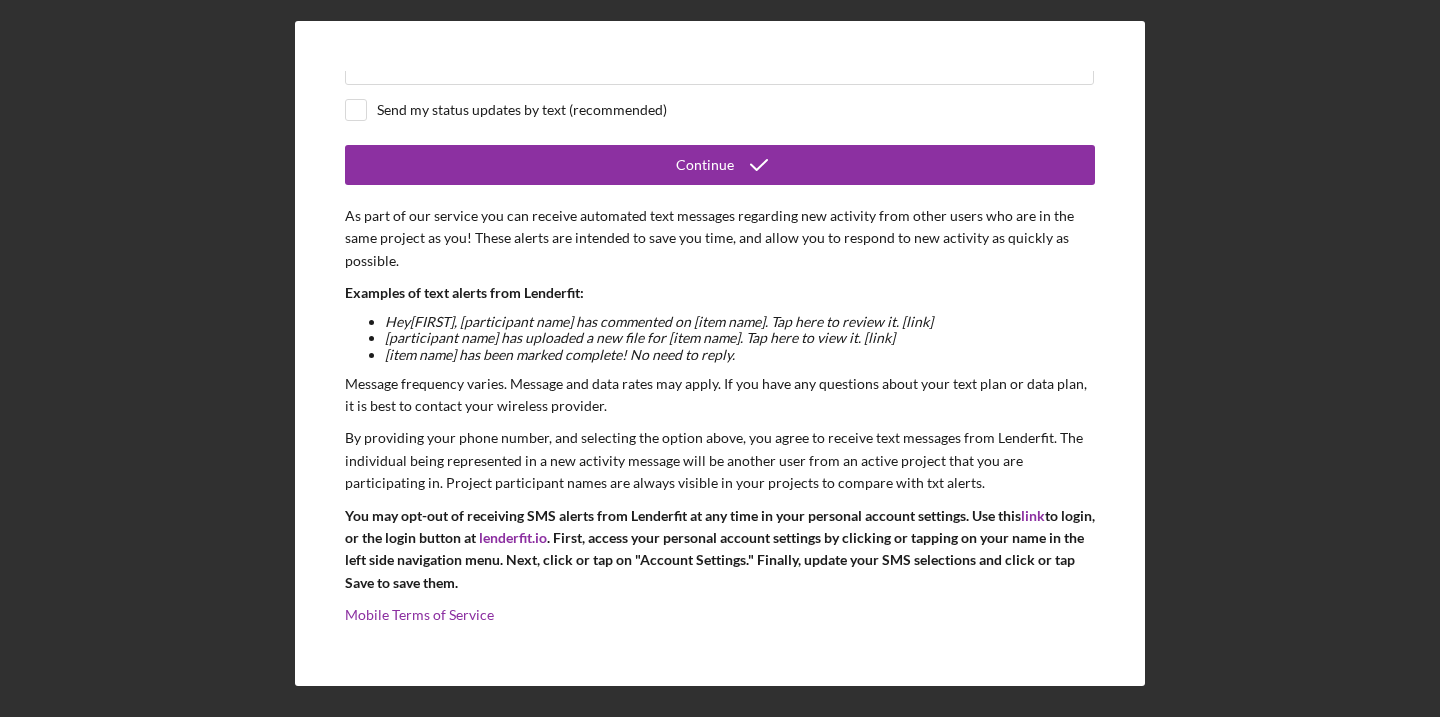 scroll, scrollTop: 0, scrollLeft: 0, axis: both 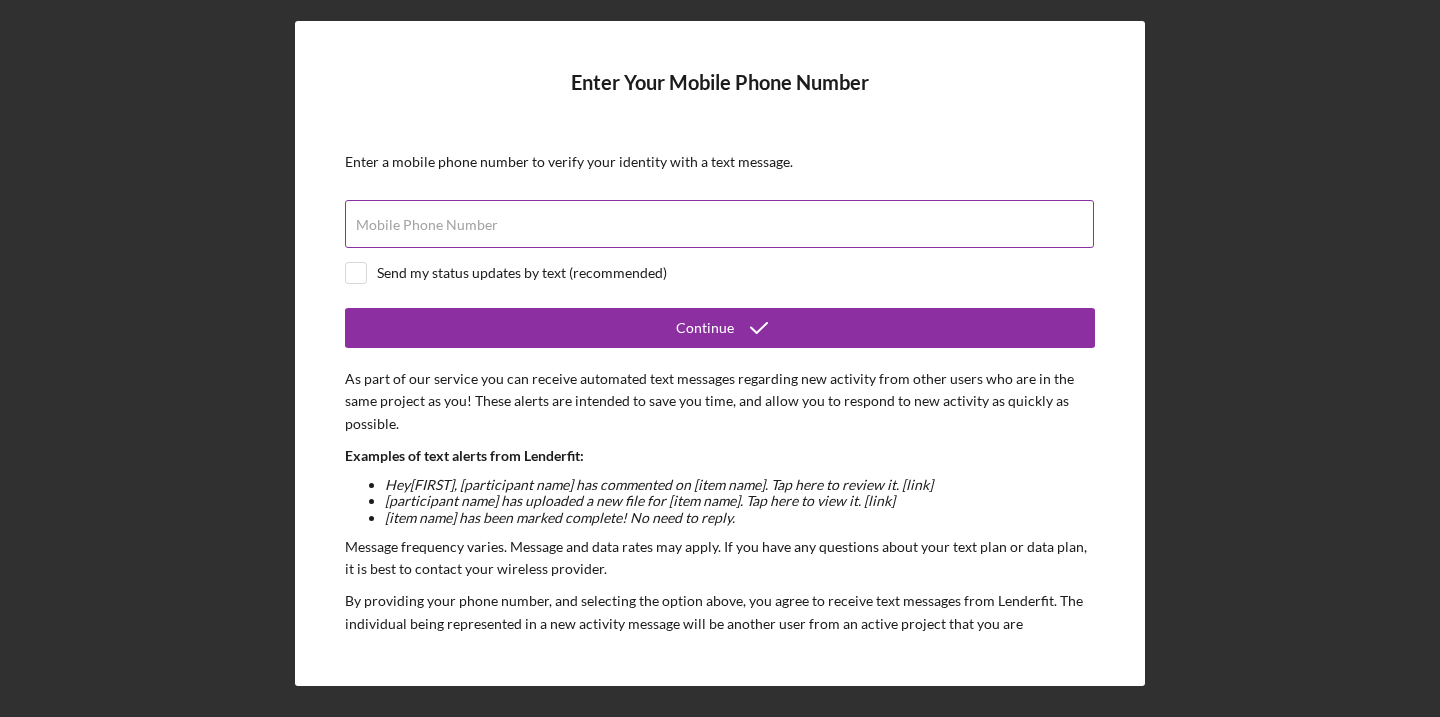 click on "Mobile Phone Number" at bounding box center [719, 224] 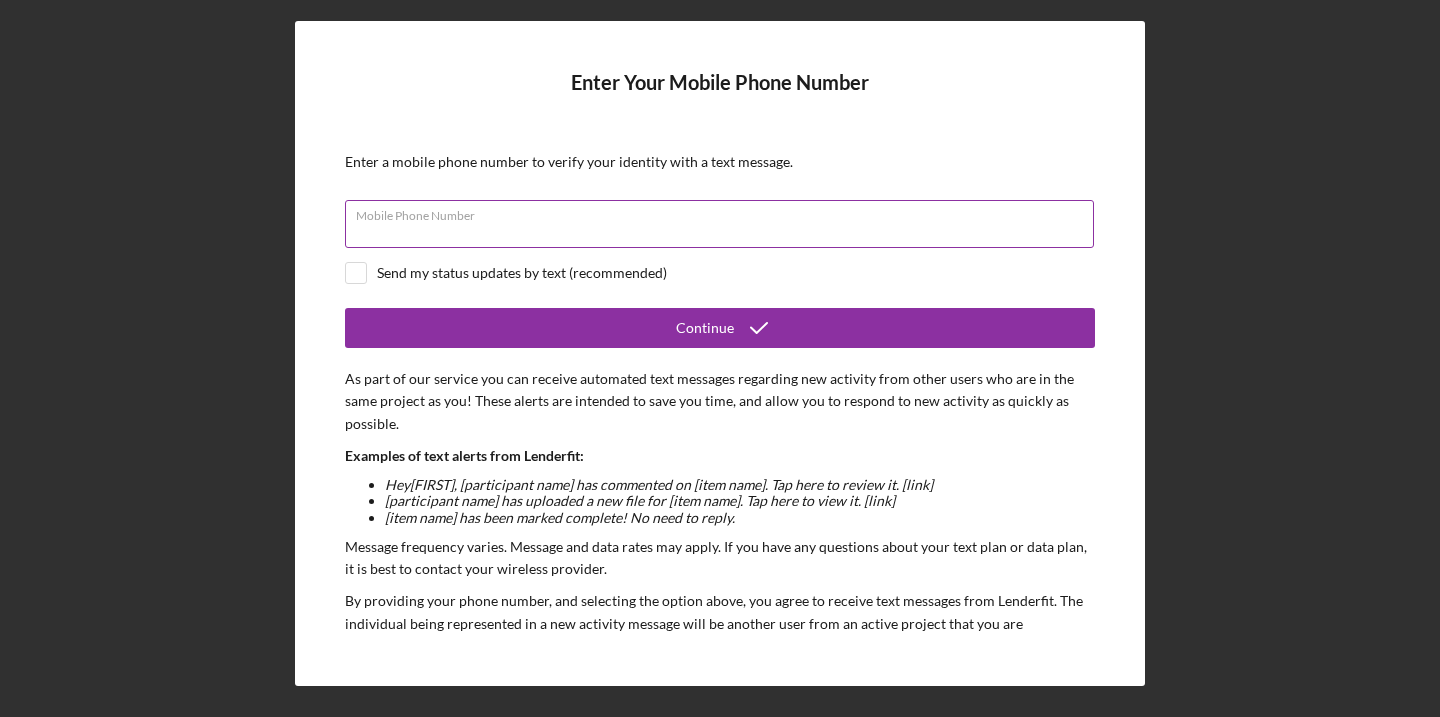 type on "[PHONE]" 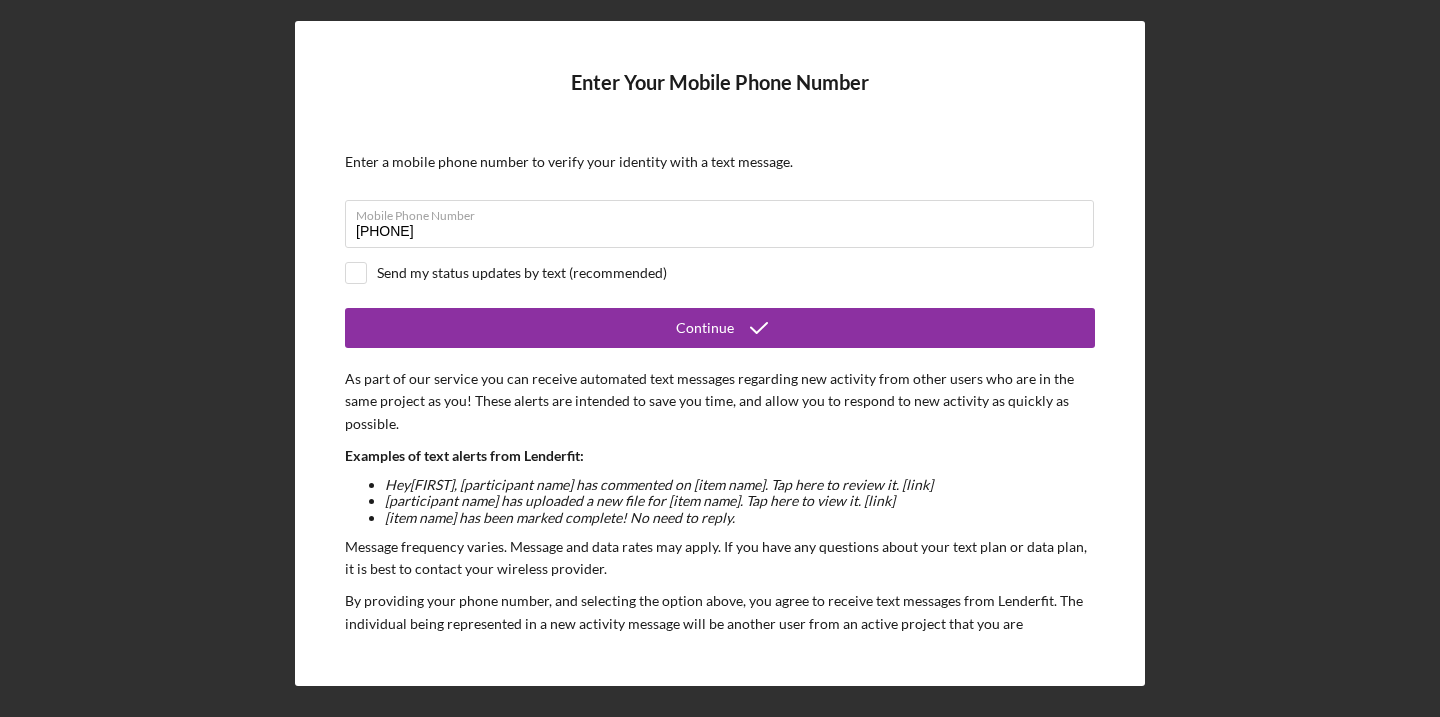click on "Send my status updates by text (recommended)" at bounding box center [522, 273] 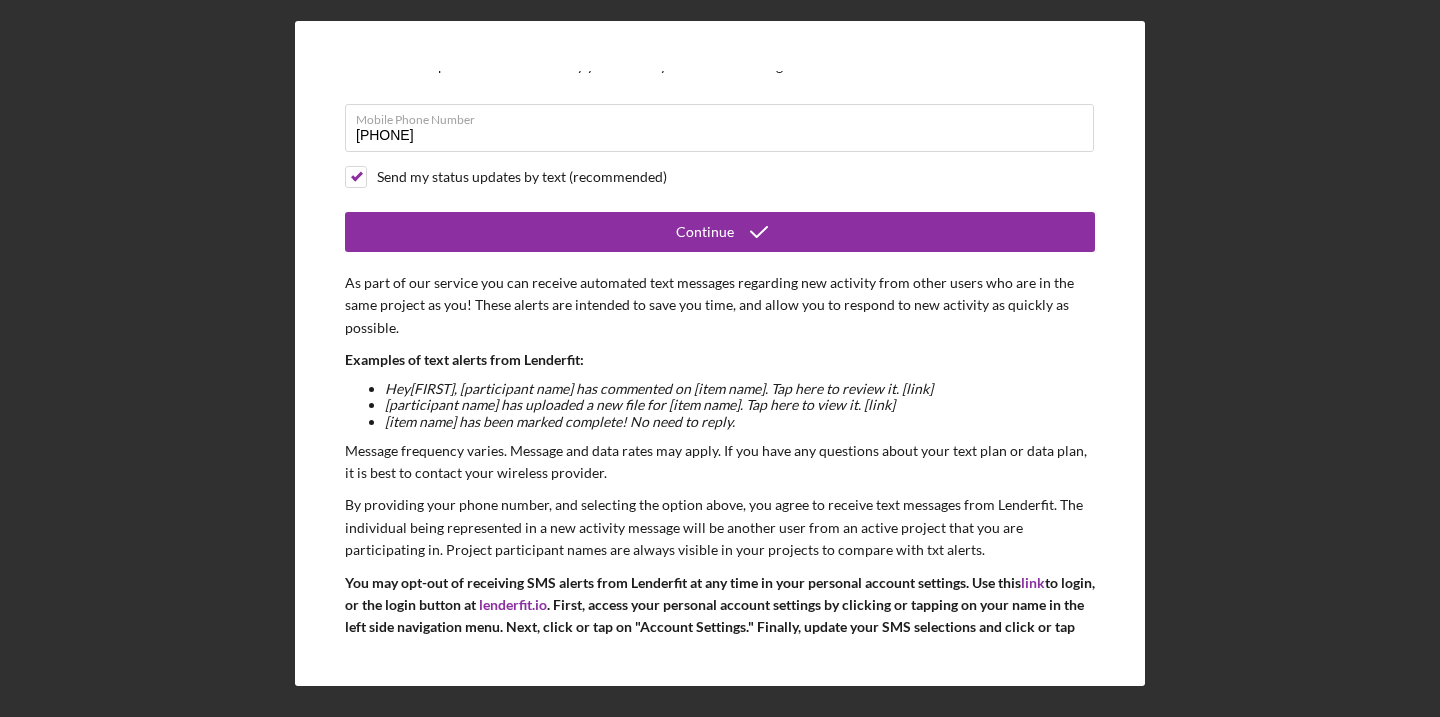 scroll, scrollTop: 101, scrollLeft: 0, axis: vertical 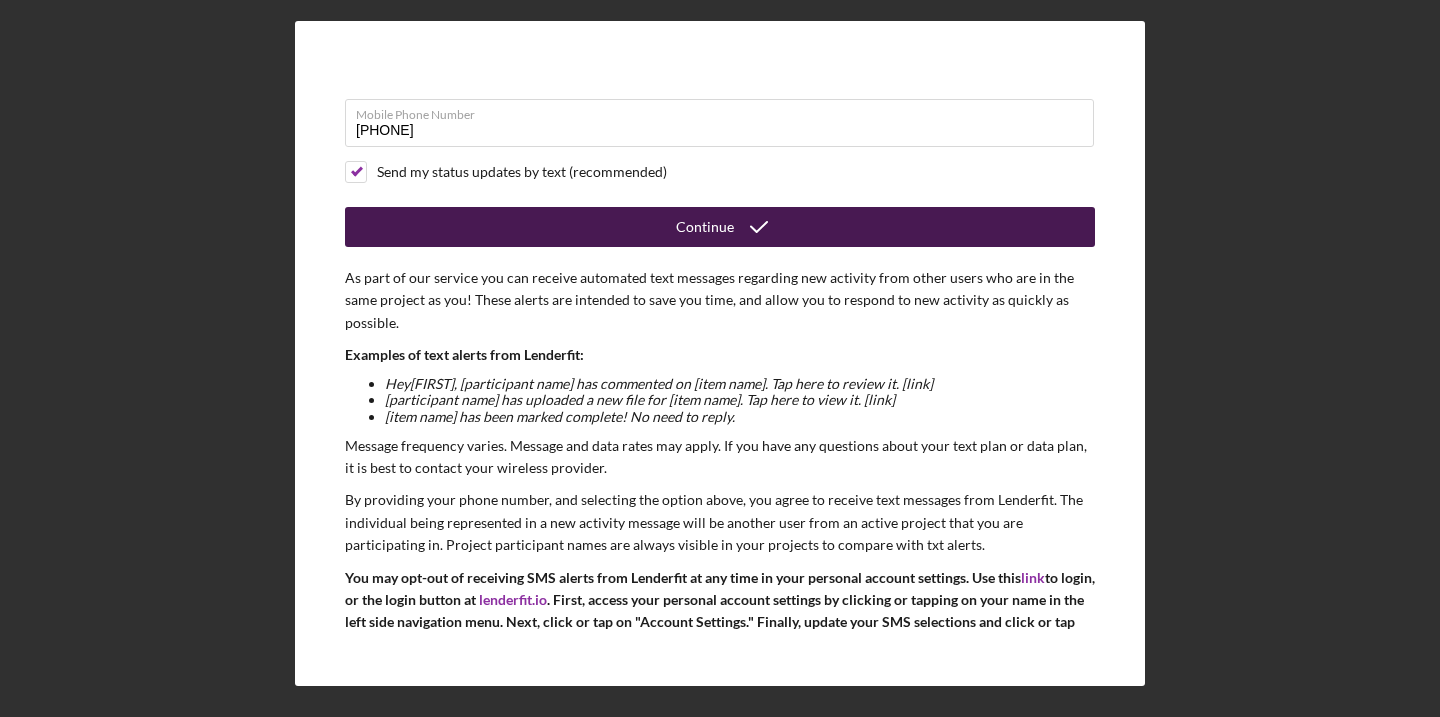 click on "Continue" at bounding box center [720, 227] 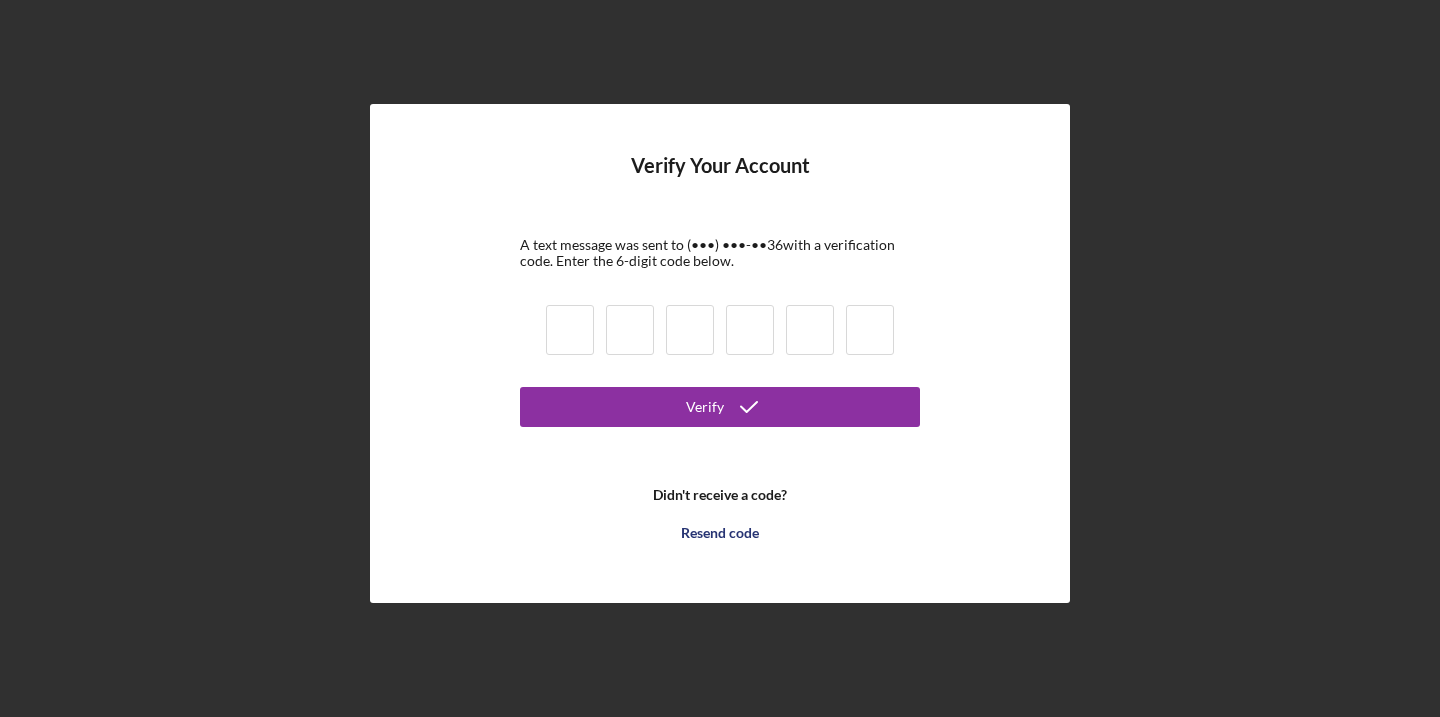 click at bounding box center (570, 330) 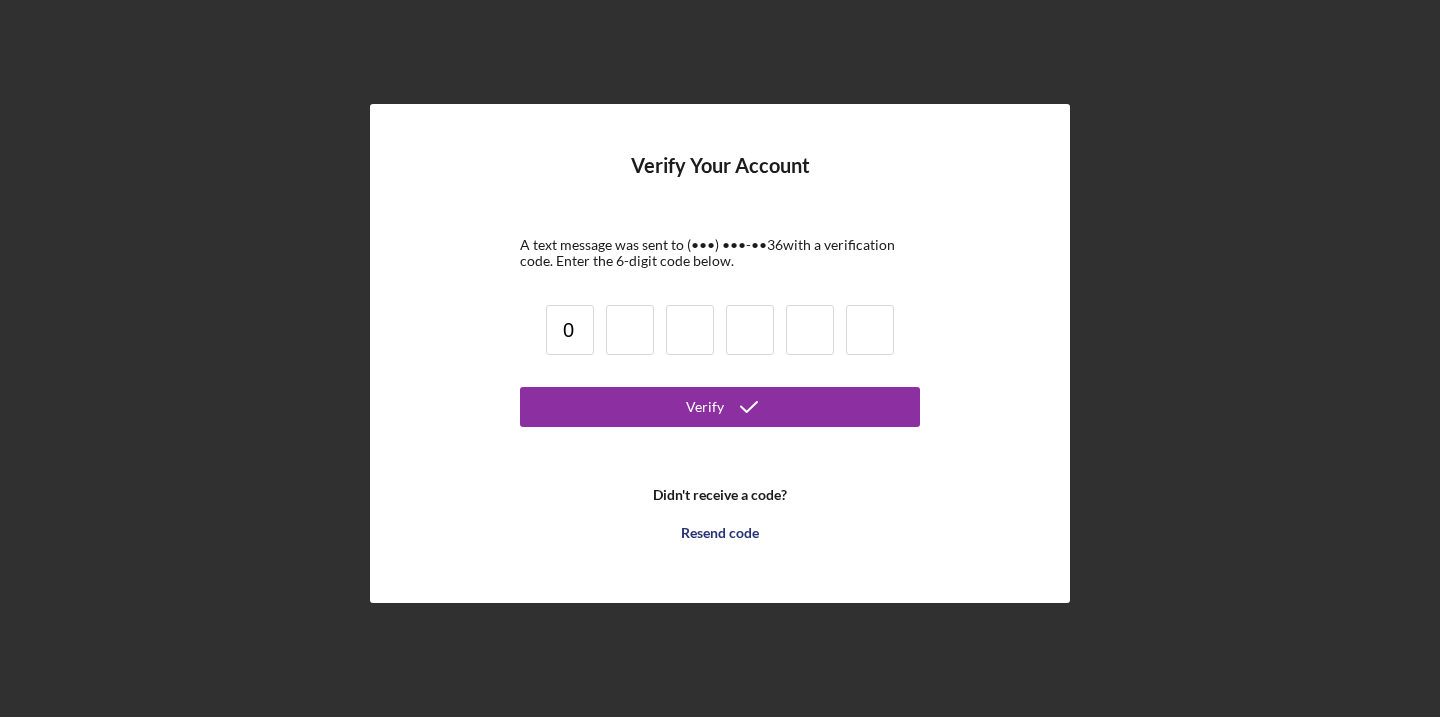 type on "0" 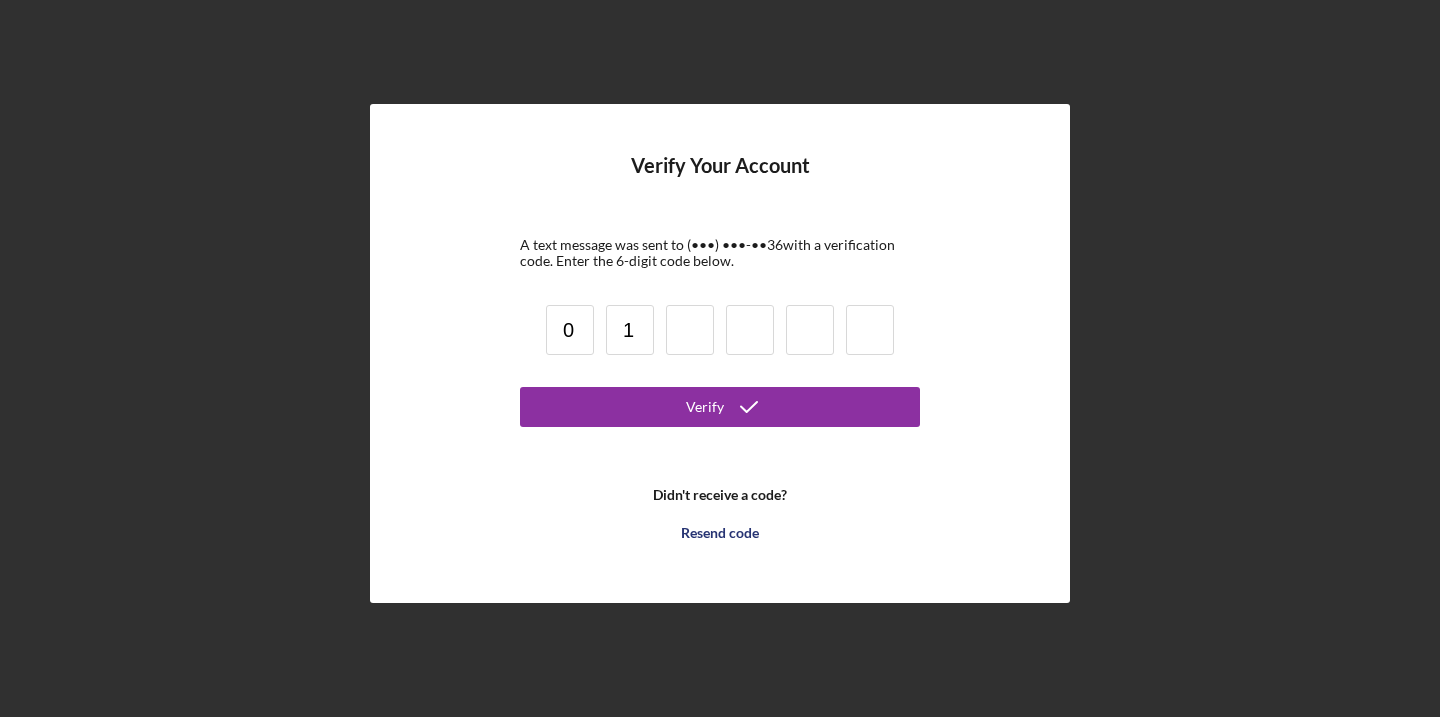 type on "1" 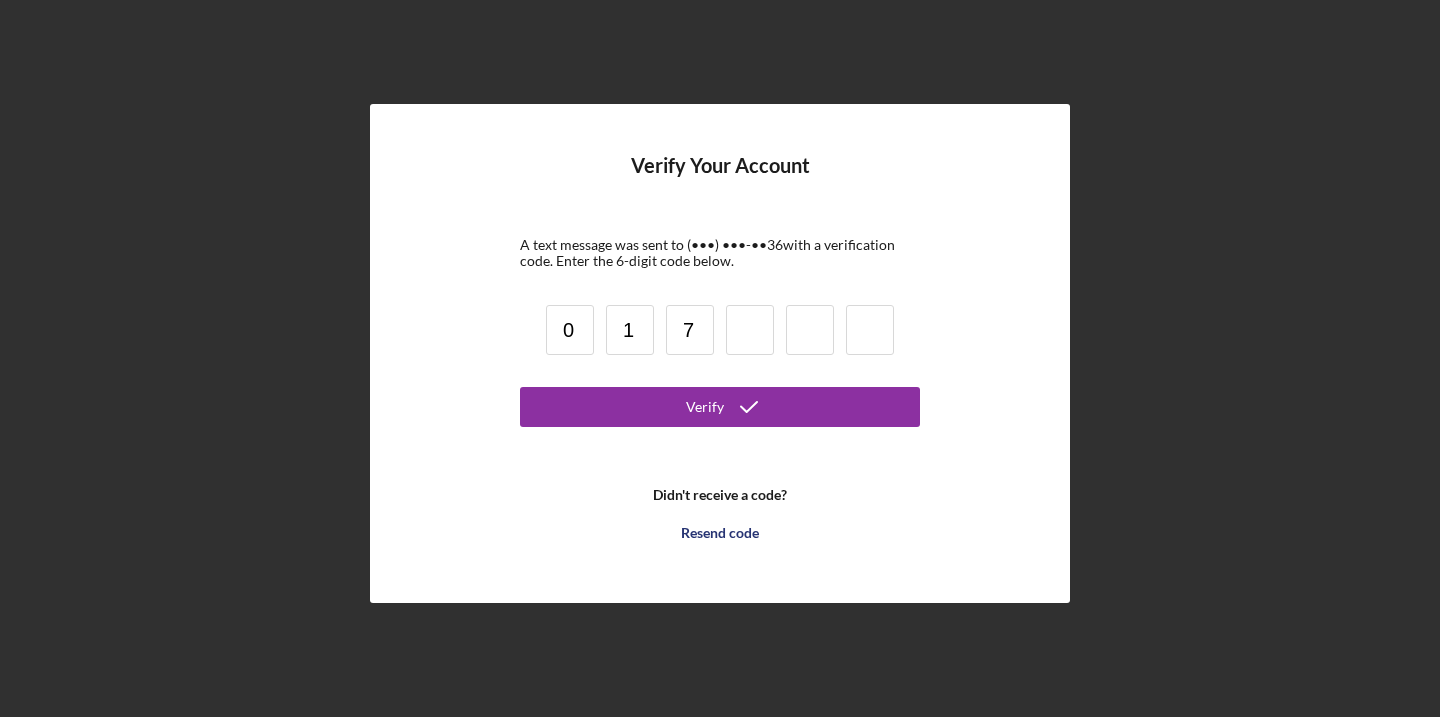 type on "7" 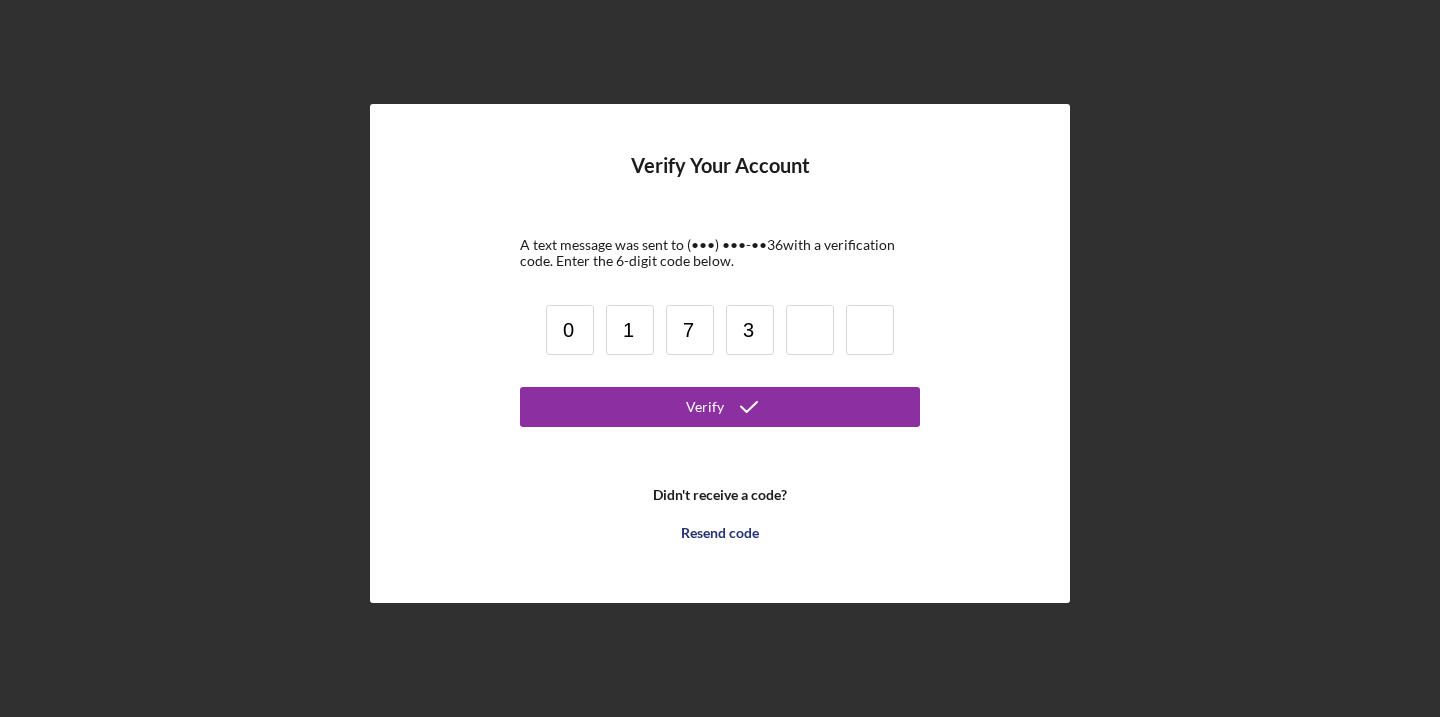 type on "3" 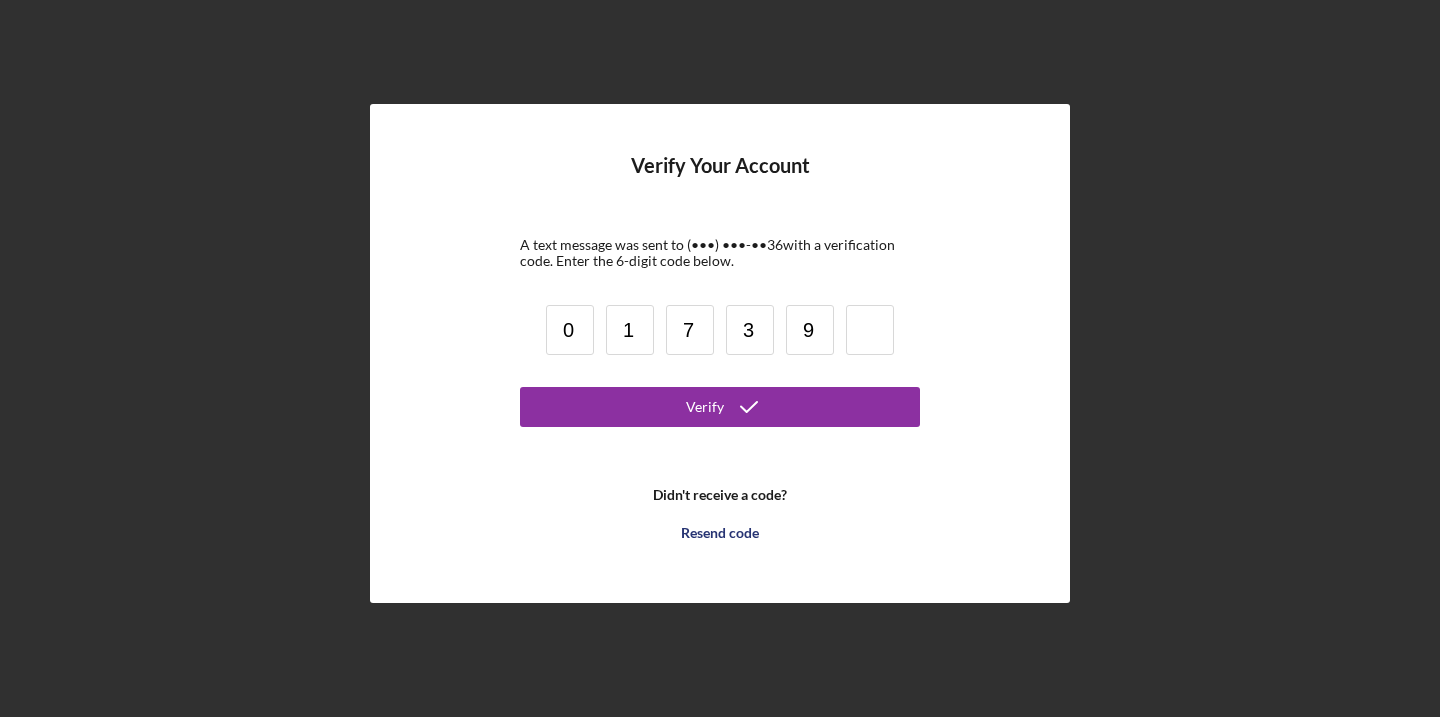 type on "9" 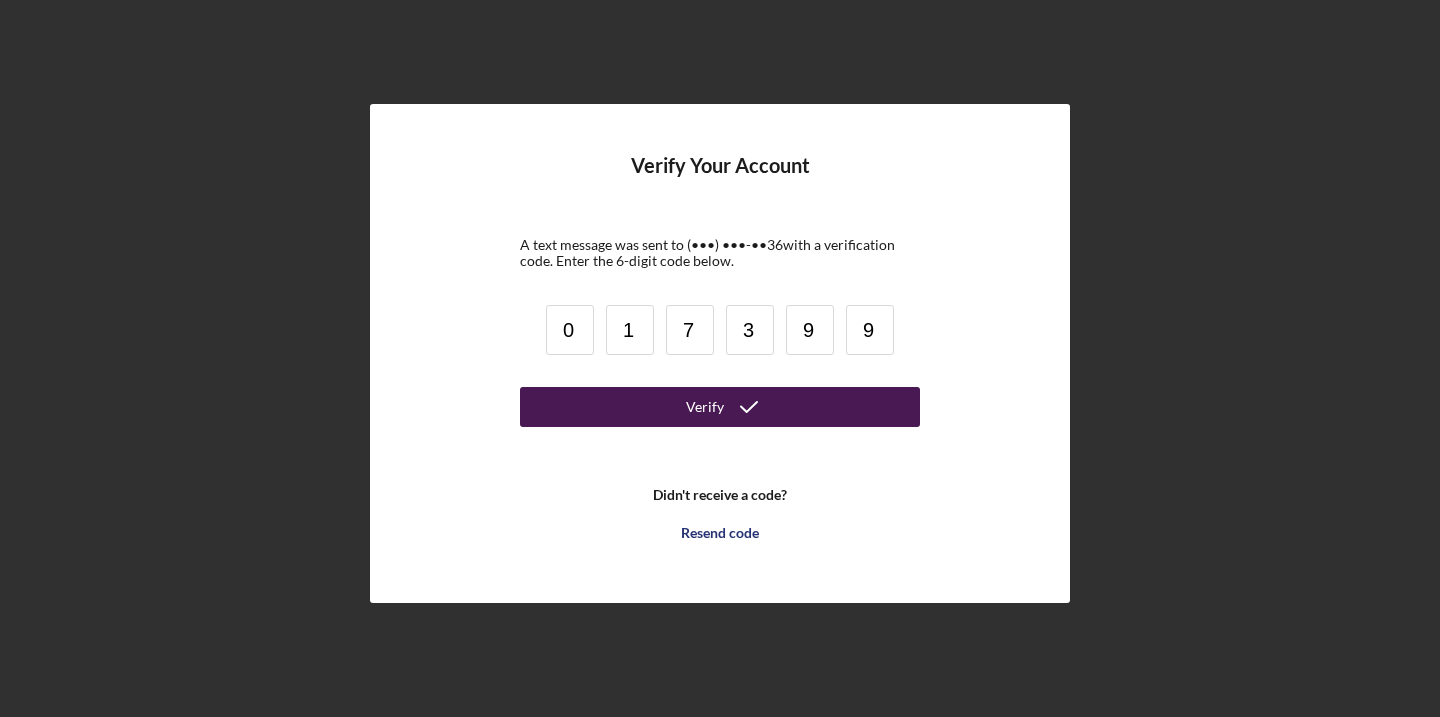 type on "9" 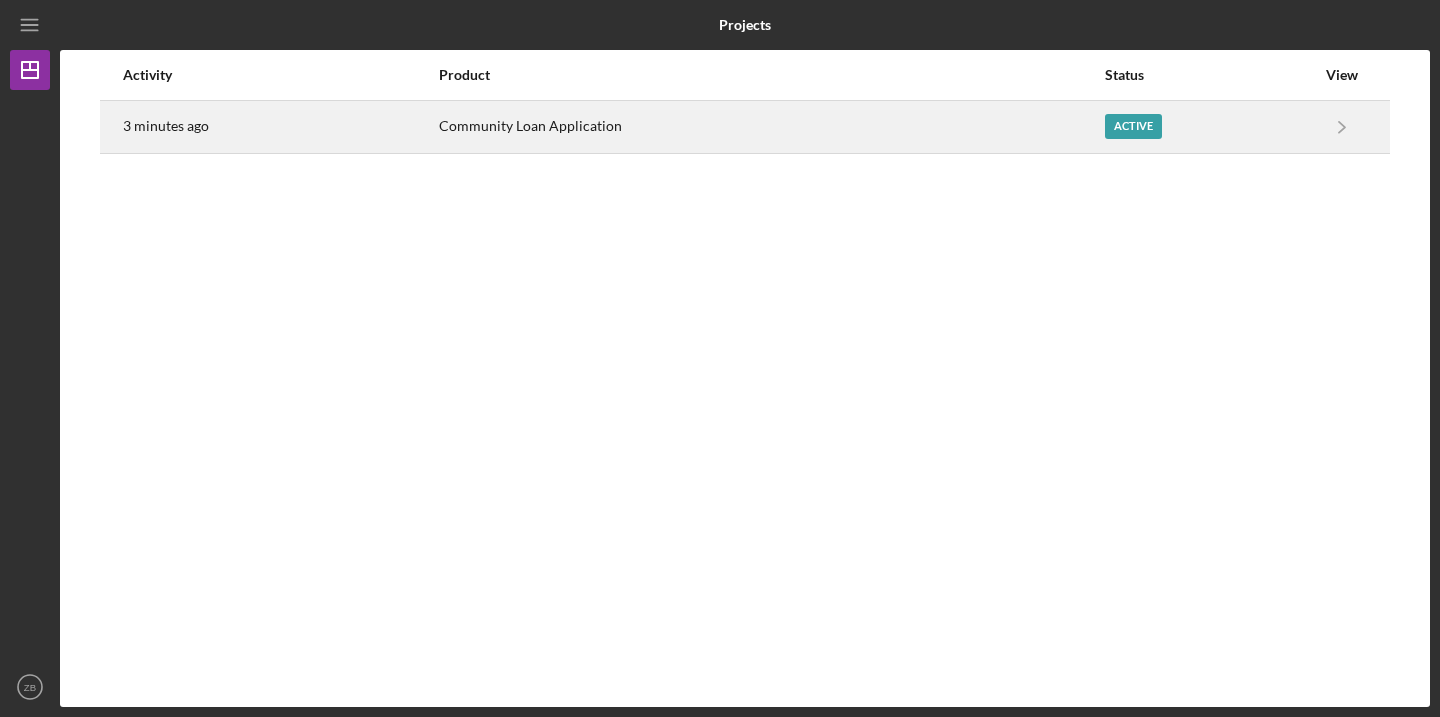 click on "Active" at bounding box center [1133, 126] 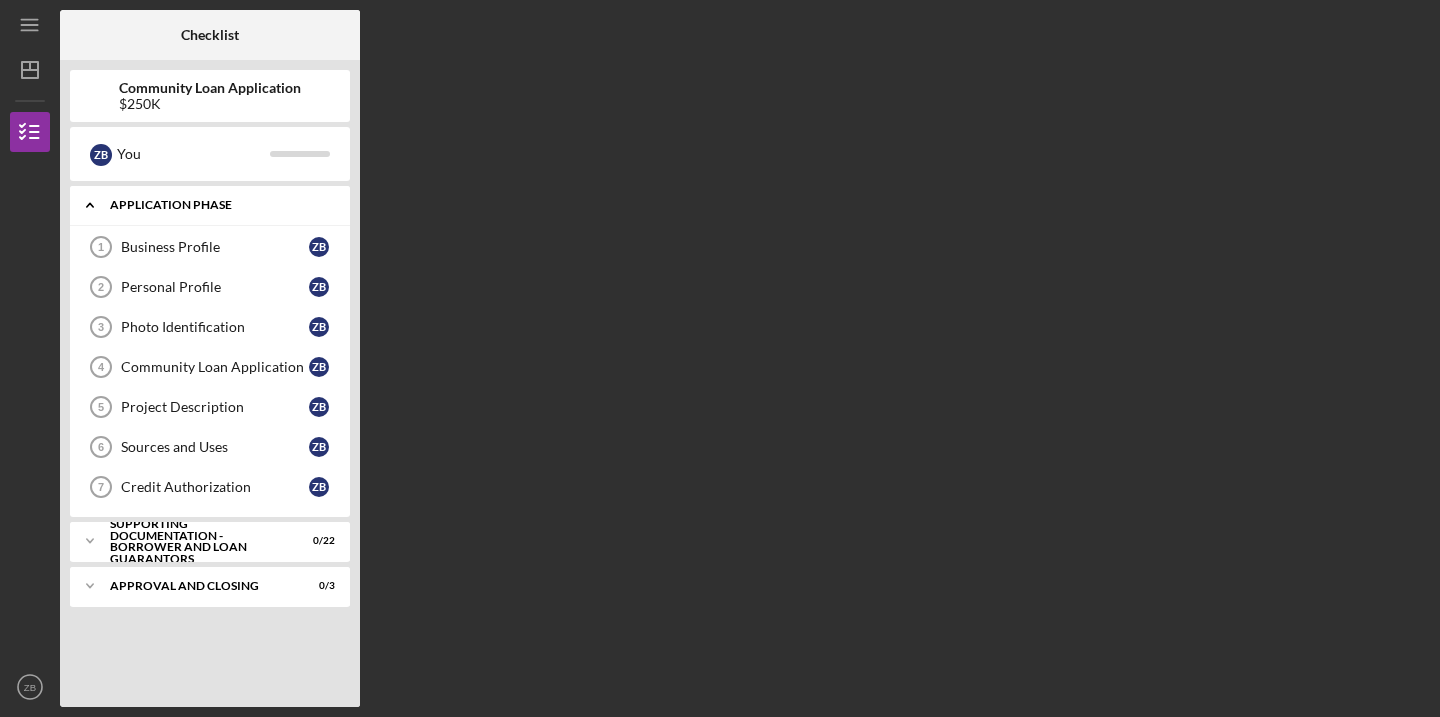 click on "Icon/Expander Application Phase 0 / 7" at bounding box center (210, 205) 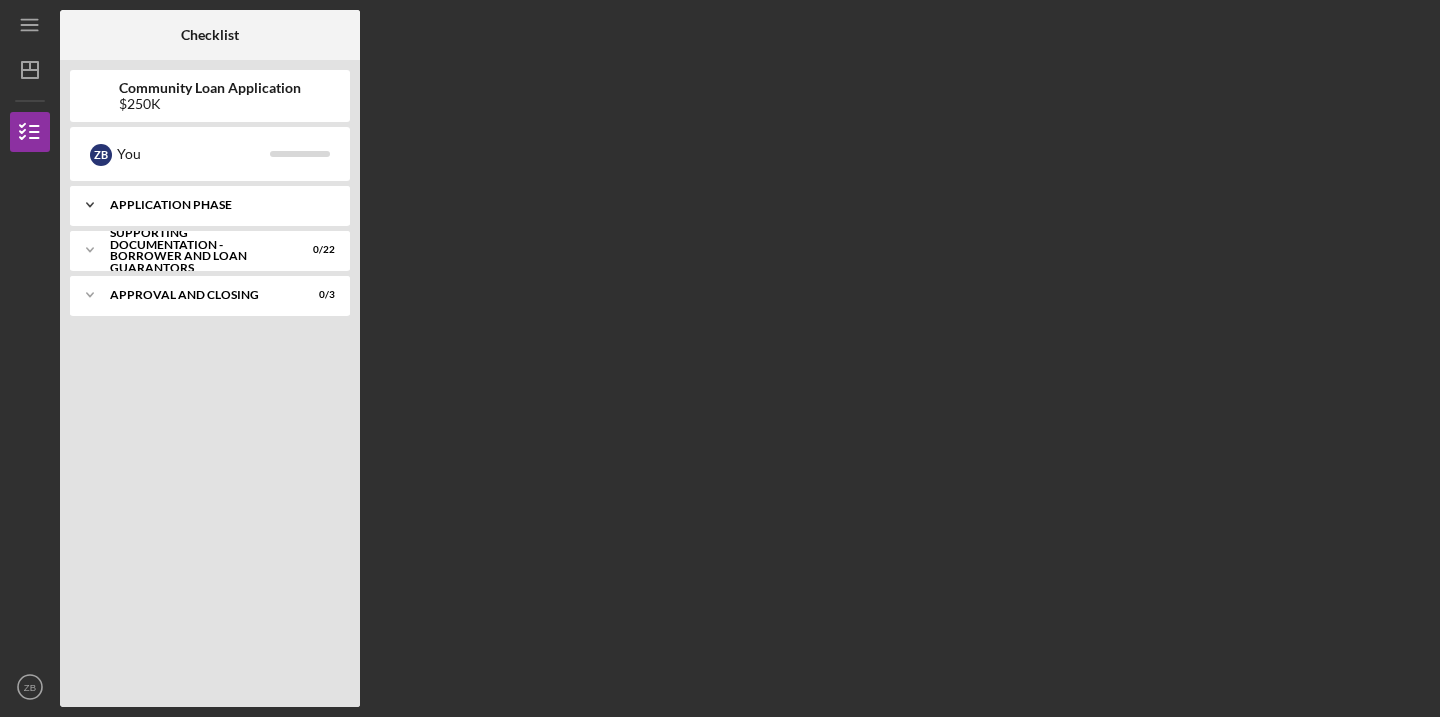 click on "Icon/Expander Application Phase 0 / 7" at bounding box center (210, 205) 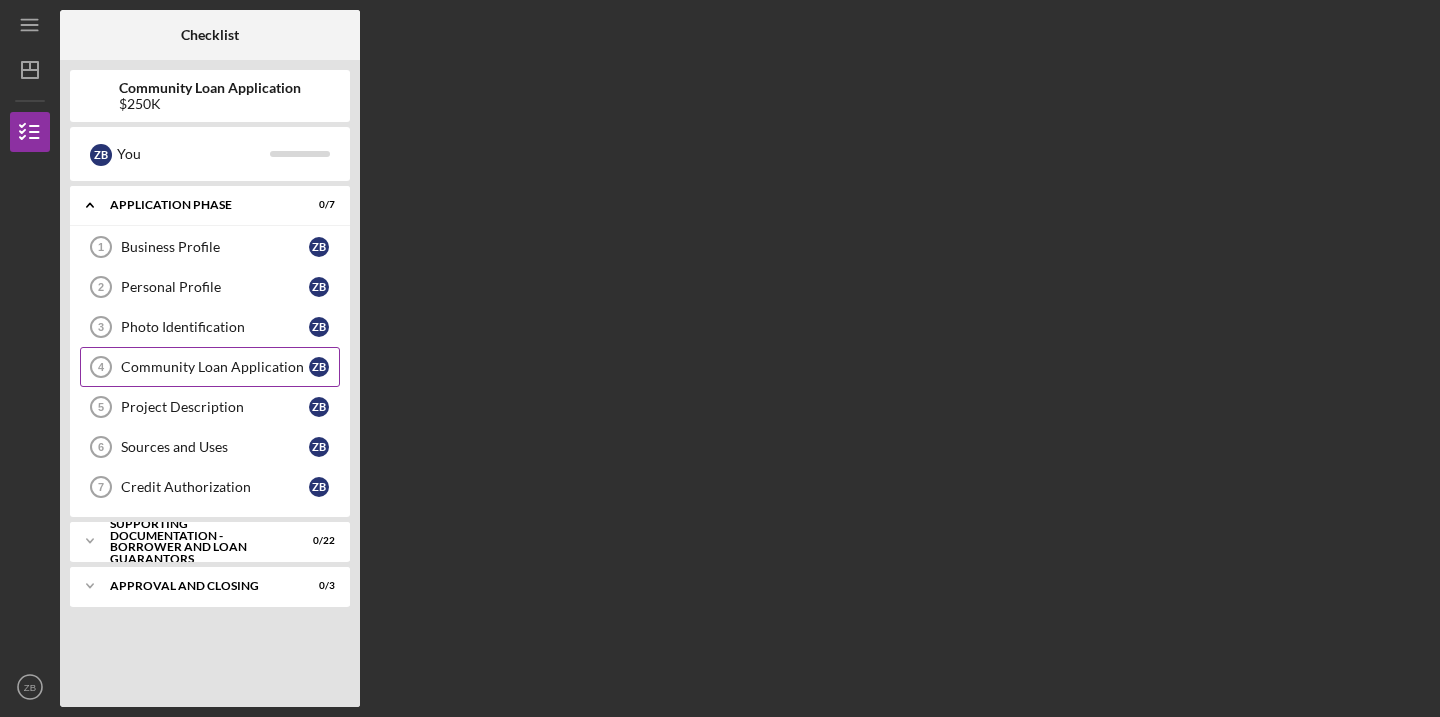 click on "Community Loan Application" at bounding box center (215, 367) 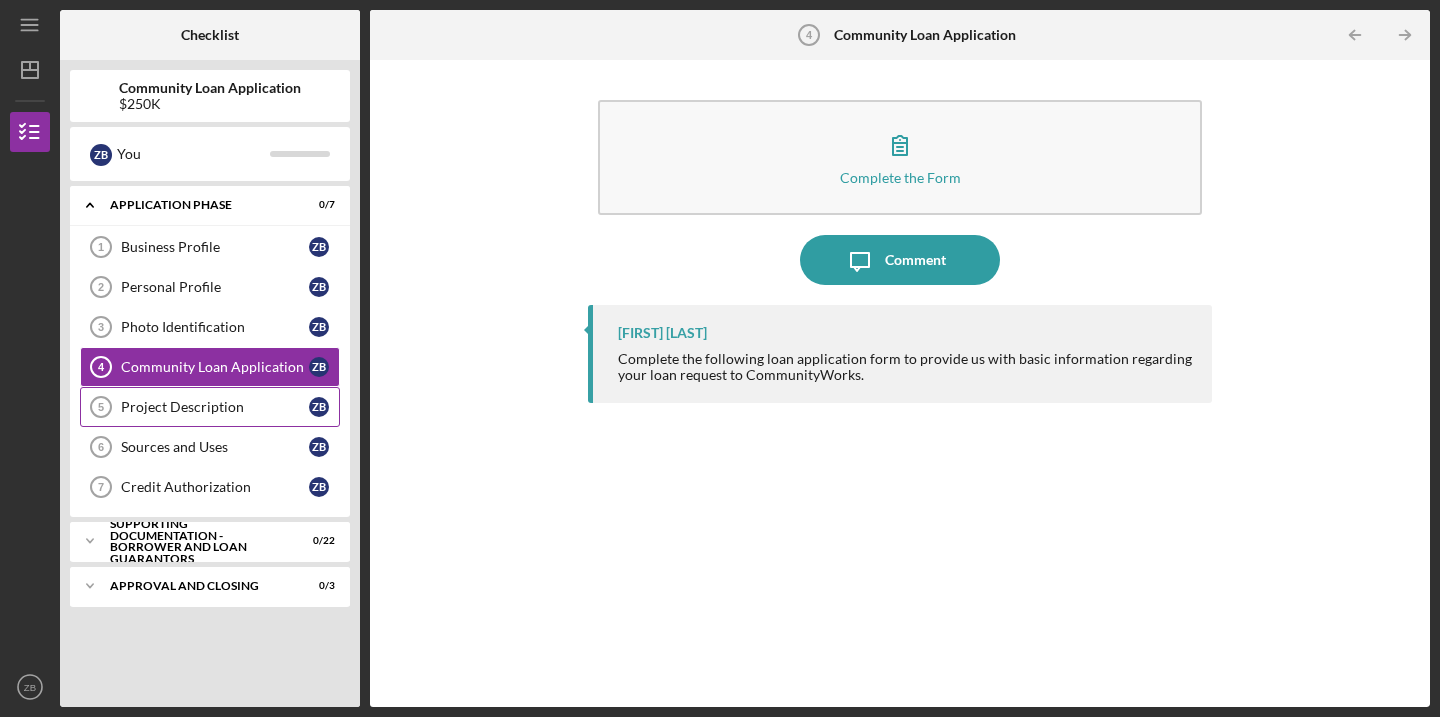 click on "Project Description 5 Project Description Z B" at bounding box center [210, 407] 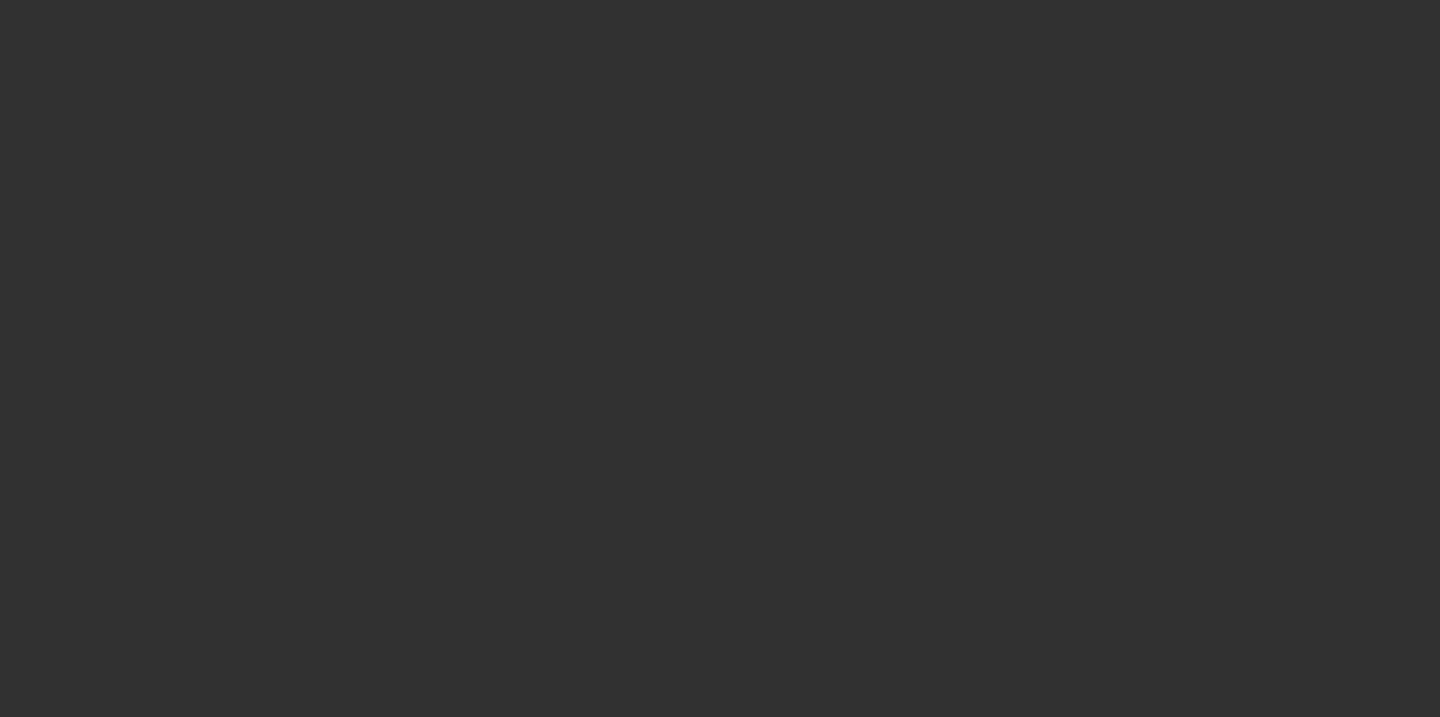 scroll, scrollTop: 0, scrollLeft: 0, axis: both 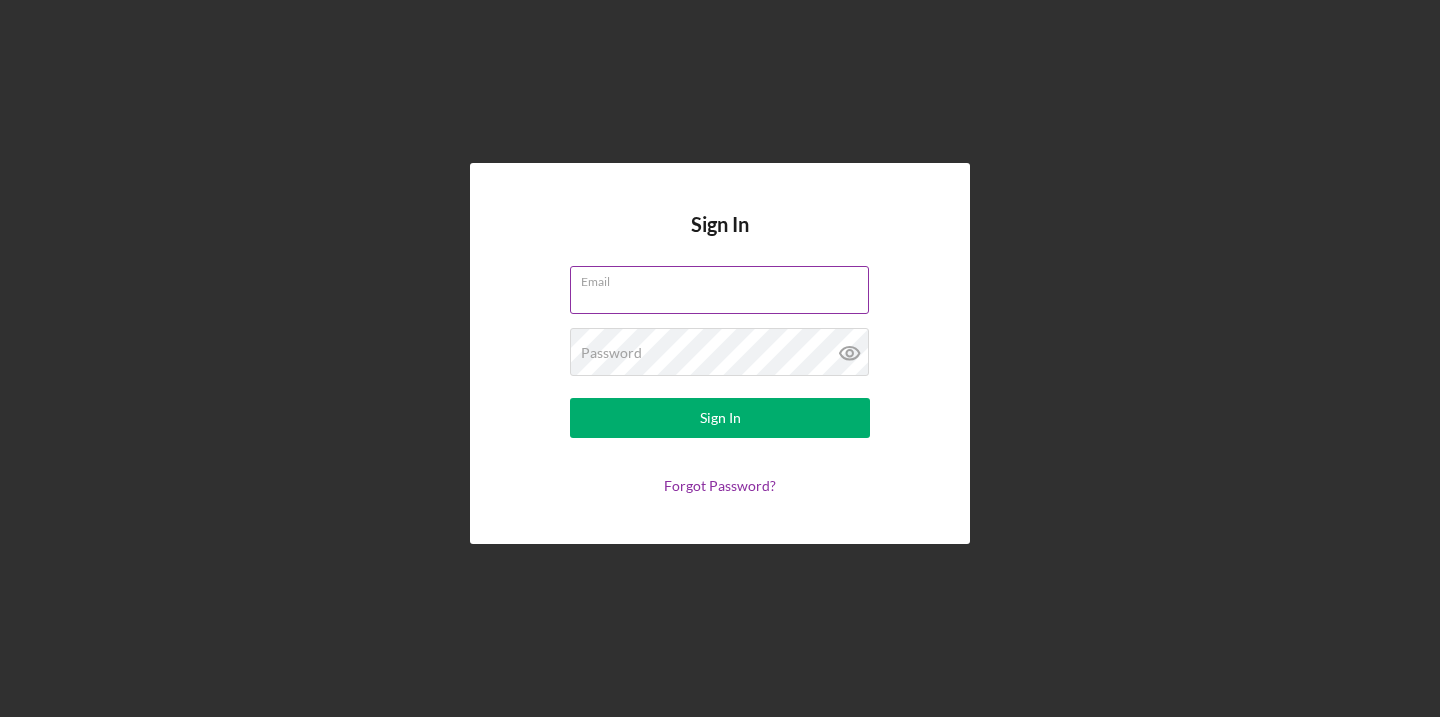 click on "Email" at bounding box center (719, 290) 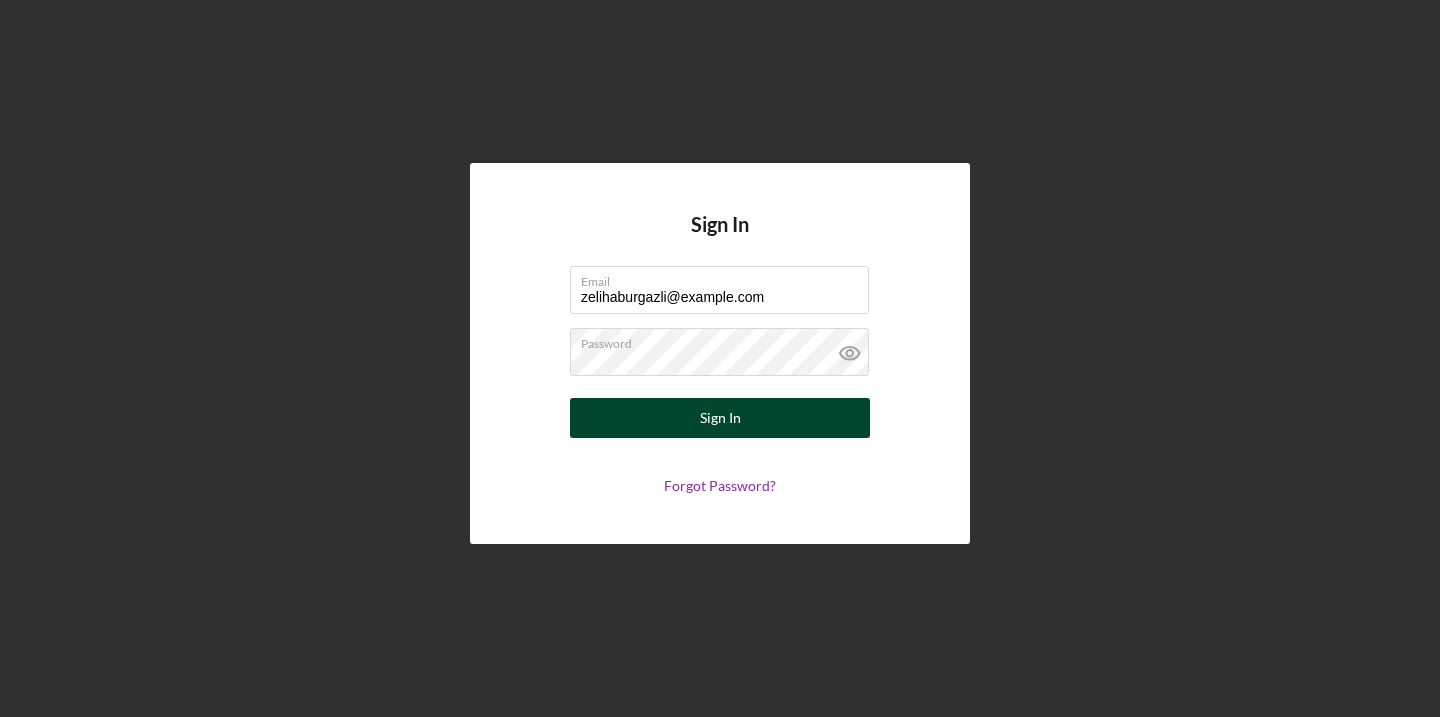 click on "Sign In" at bounding box center [720, 418] 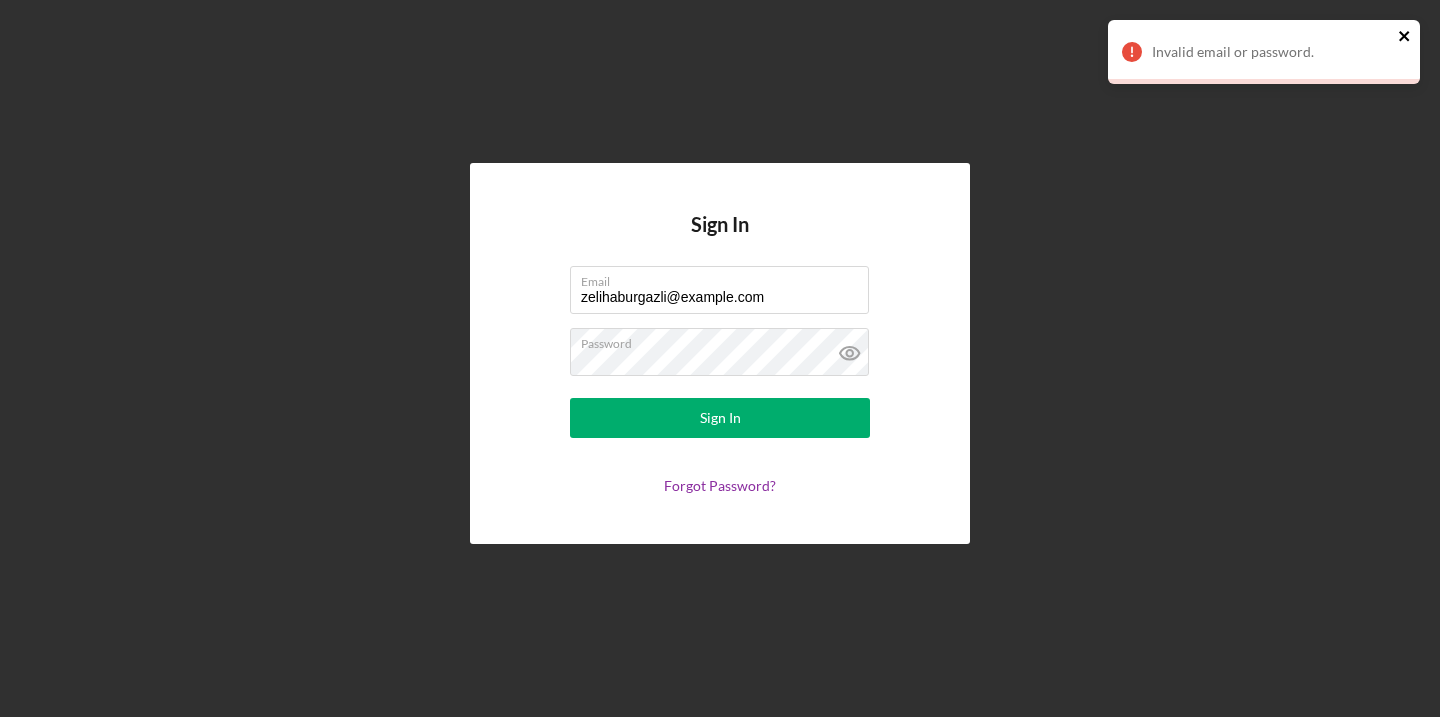 click 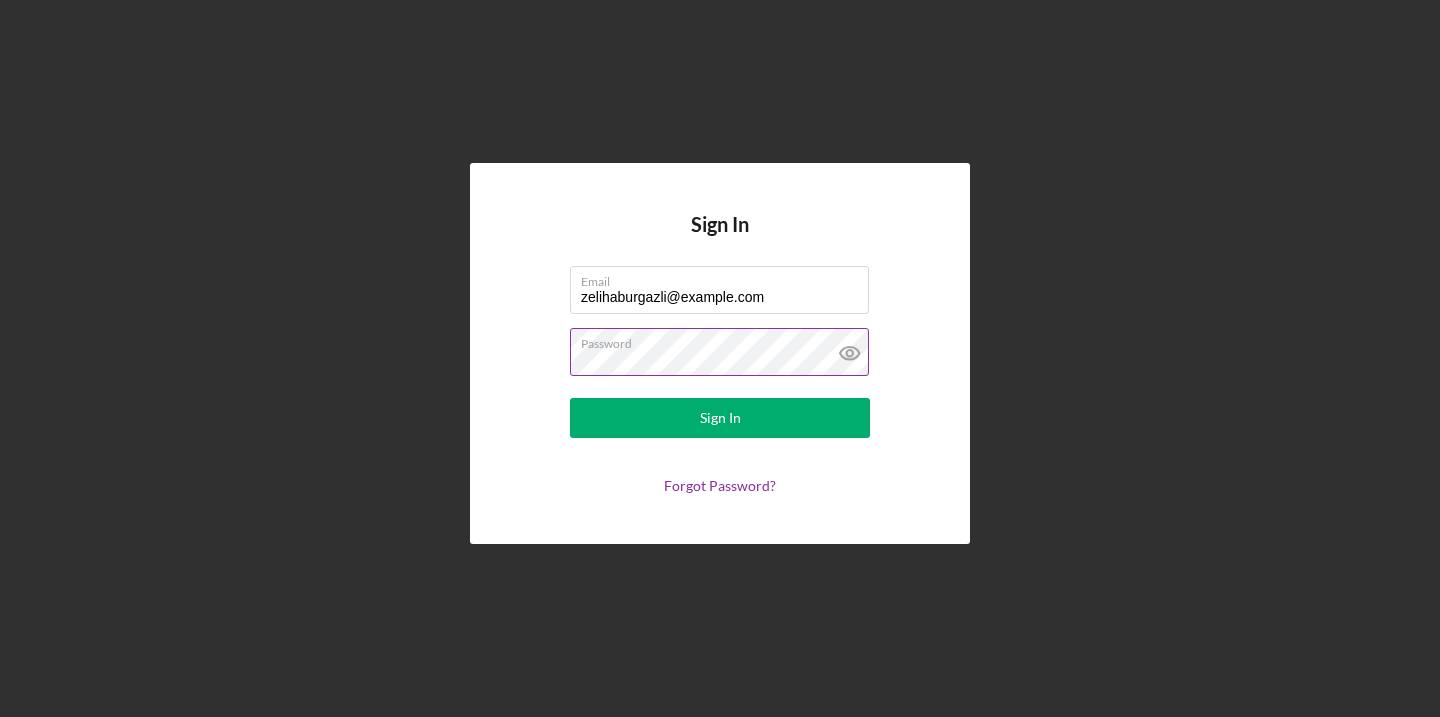 click 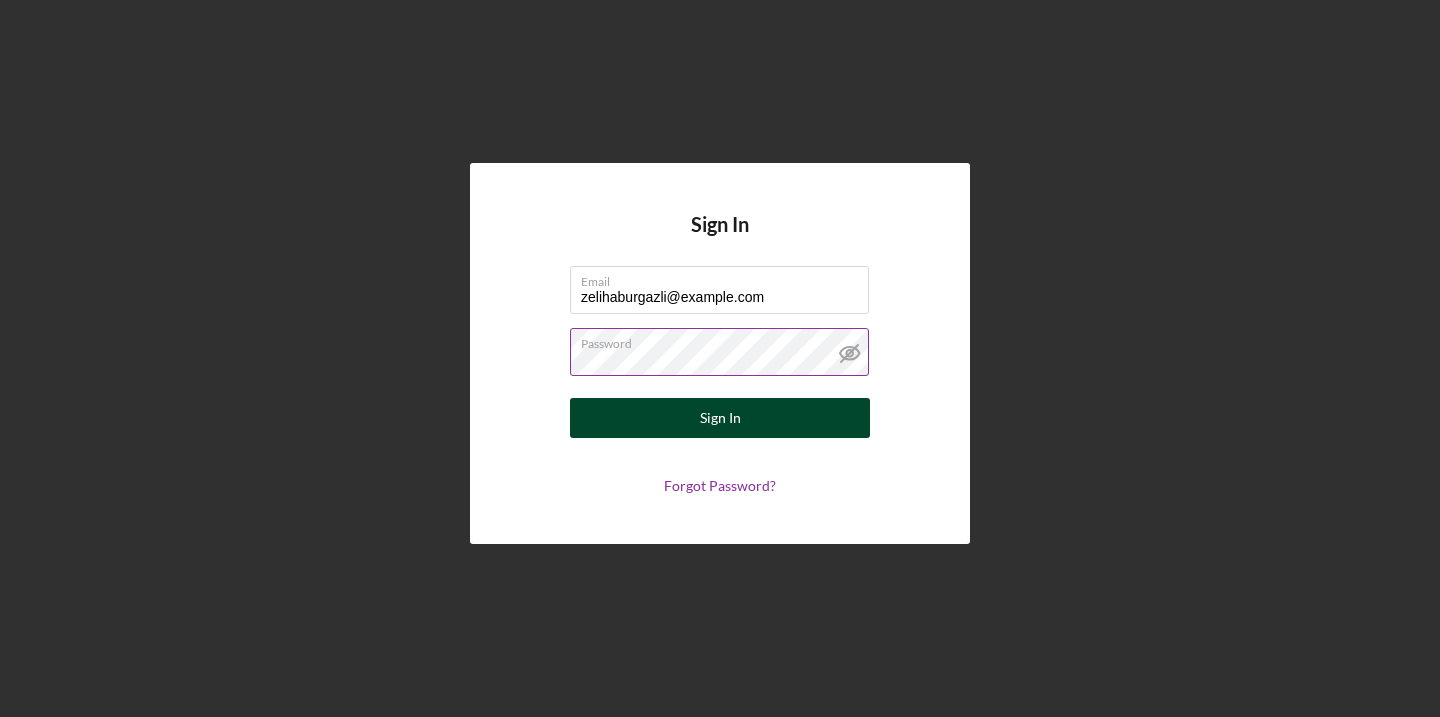 click on "Sign In" at bounding box center (720, 418) 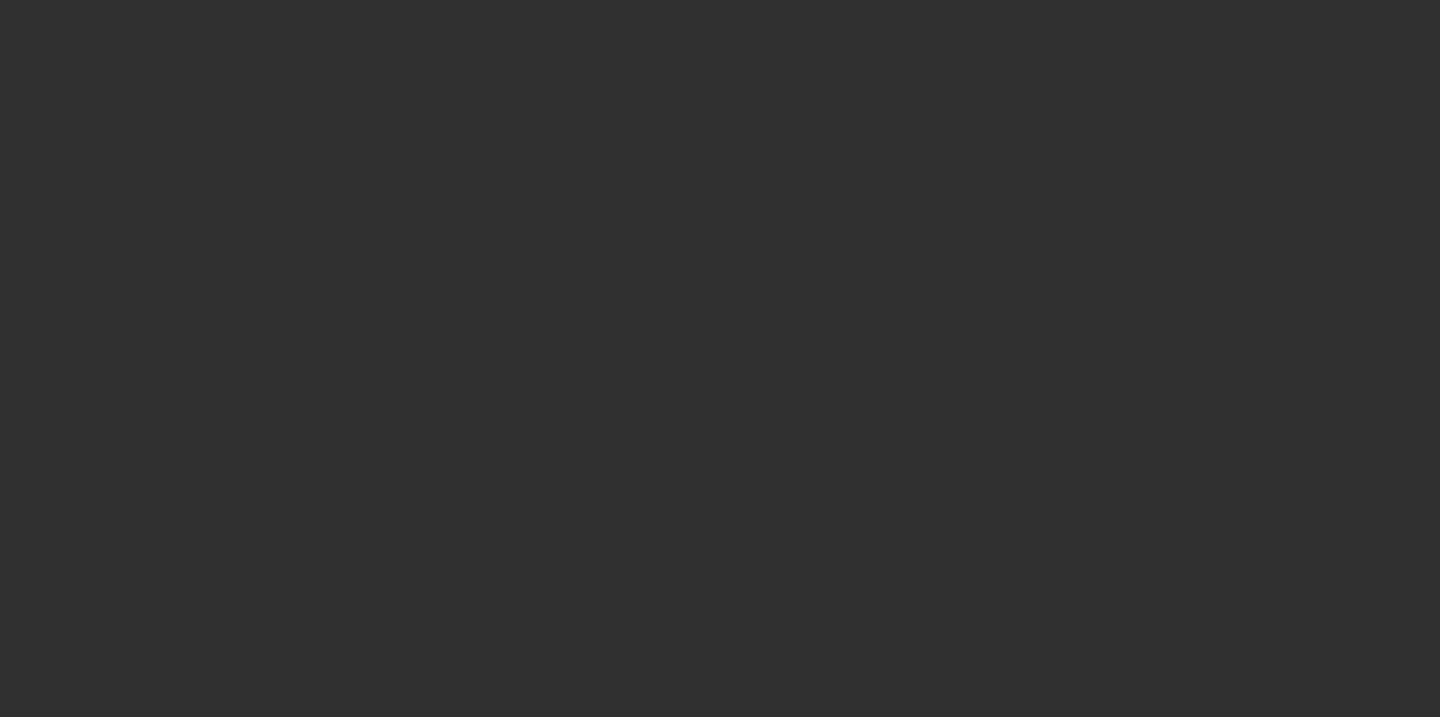 scroll, scrollTop: 0, scrollLeft: 0, axis: both 